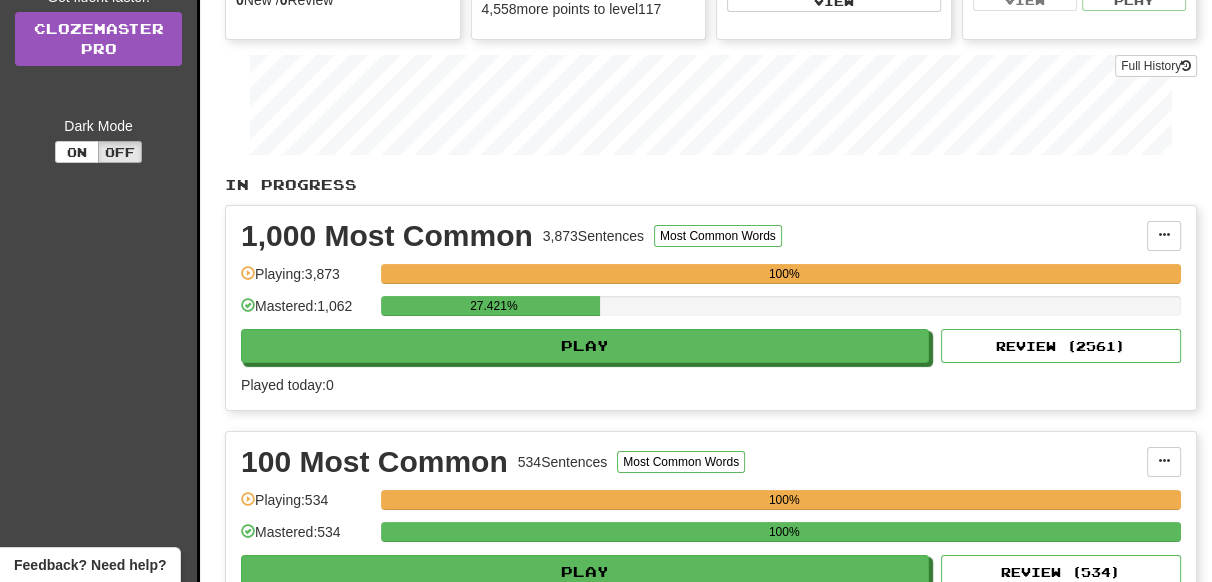 scroll, scrollTop: 0, scrollLeft: 0, axis: both 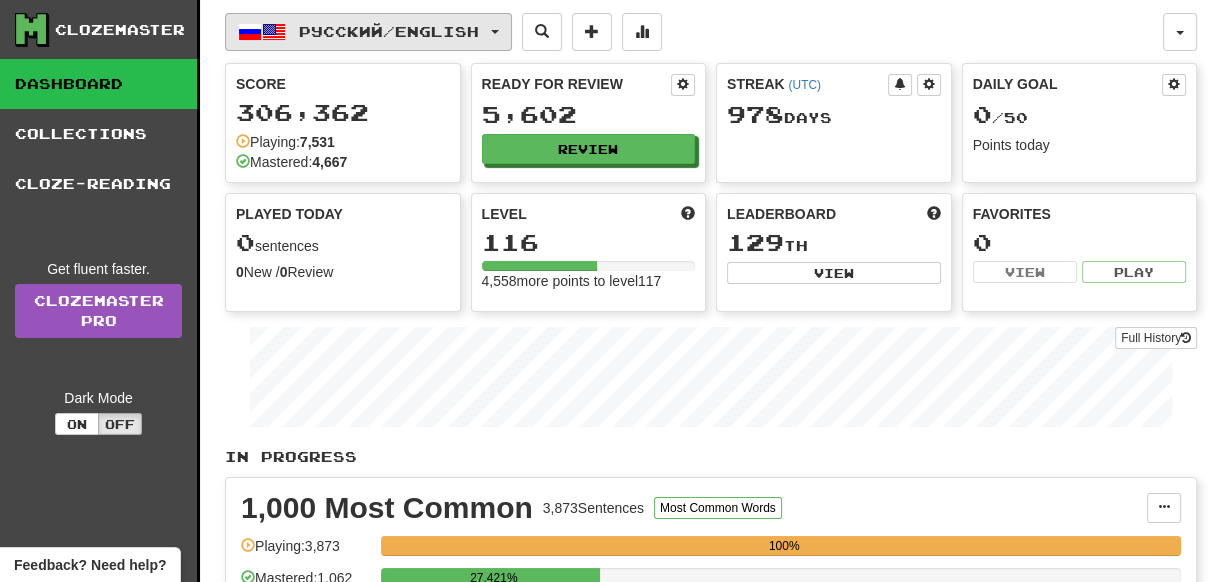 click on "Русский  /  English" at bounding box center (389, 31) 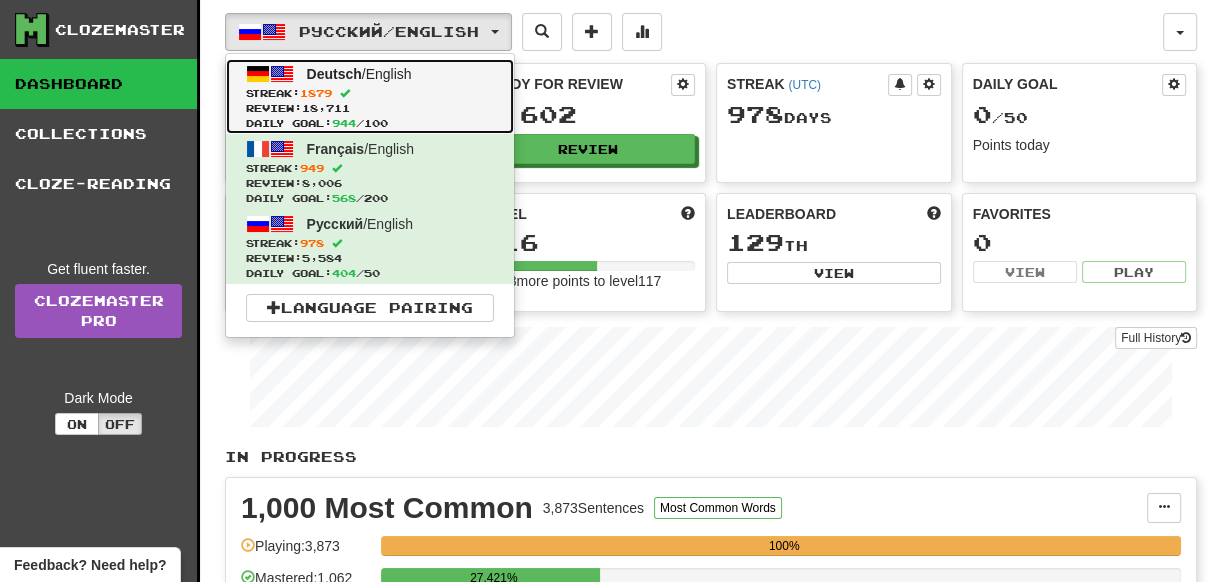 click on "Deutsch  /  English Streak:  1879   Review:  18,711 Daily Goal:  944  /  100" at bounding box center [370, 96] 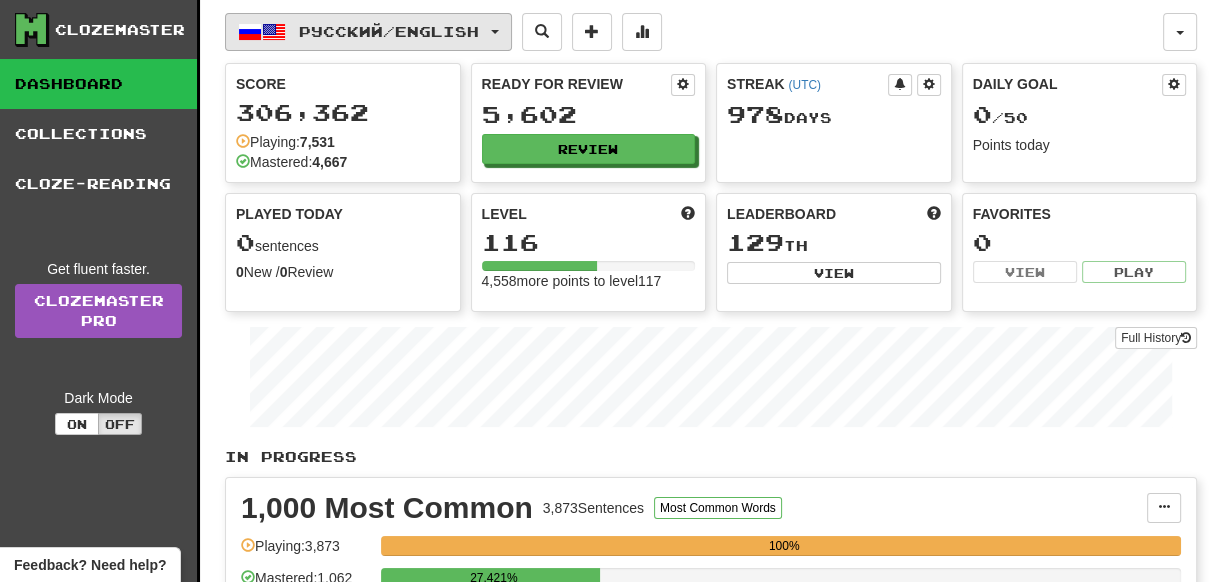 click on "Русский  /  English" at bounding box center (389, 31) 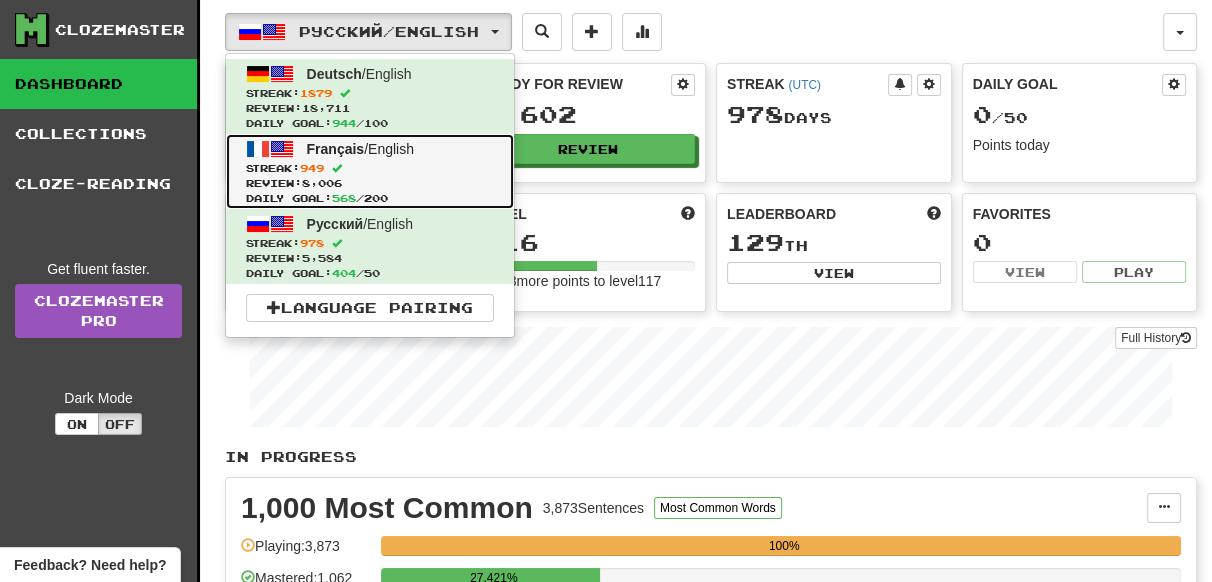 click on "Français  /  English" at bounding box center [360, 149] 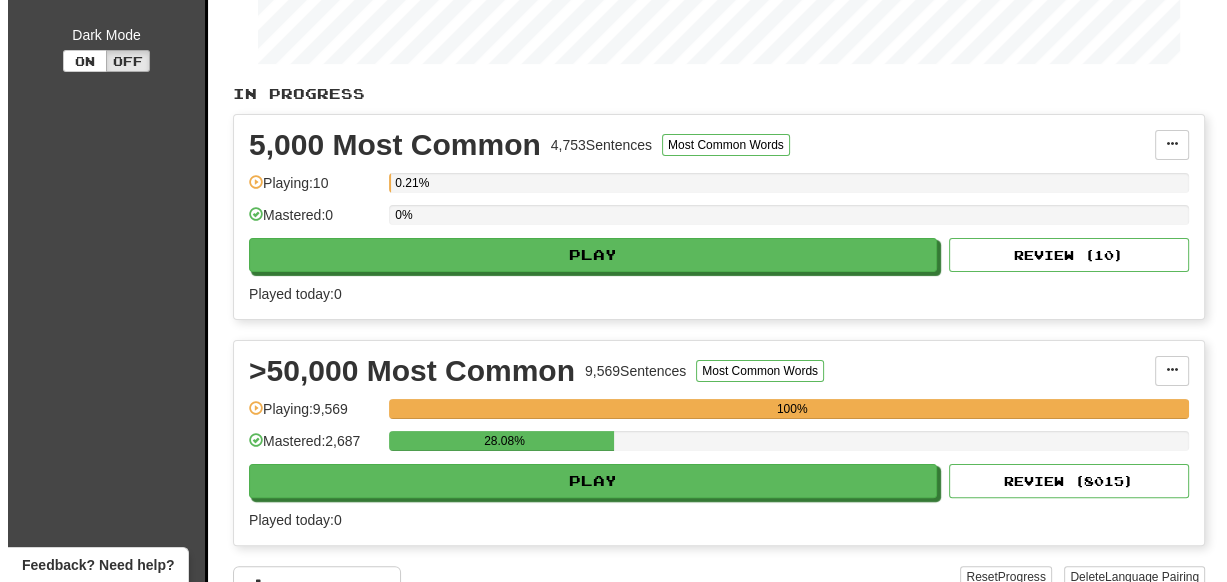scroll, scrollTop: 545, scrollLeft: 0, axis: vertical 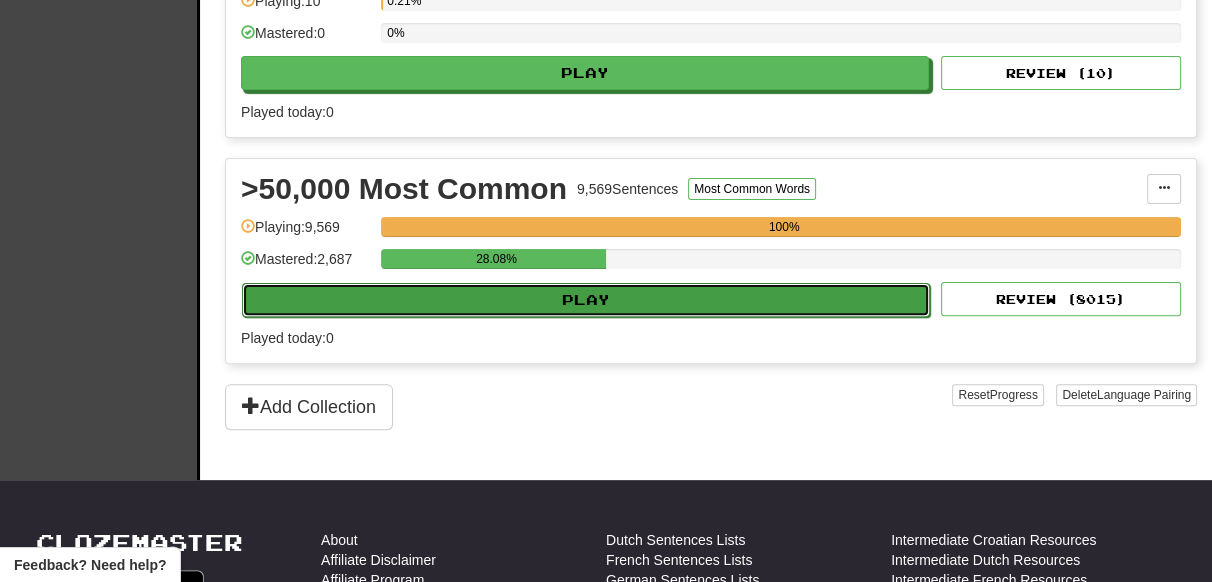 click on "Play" at bounding box center [586, 300] 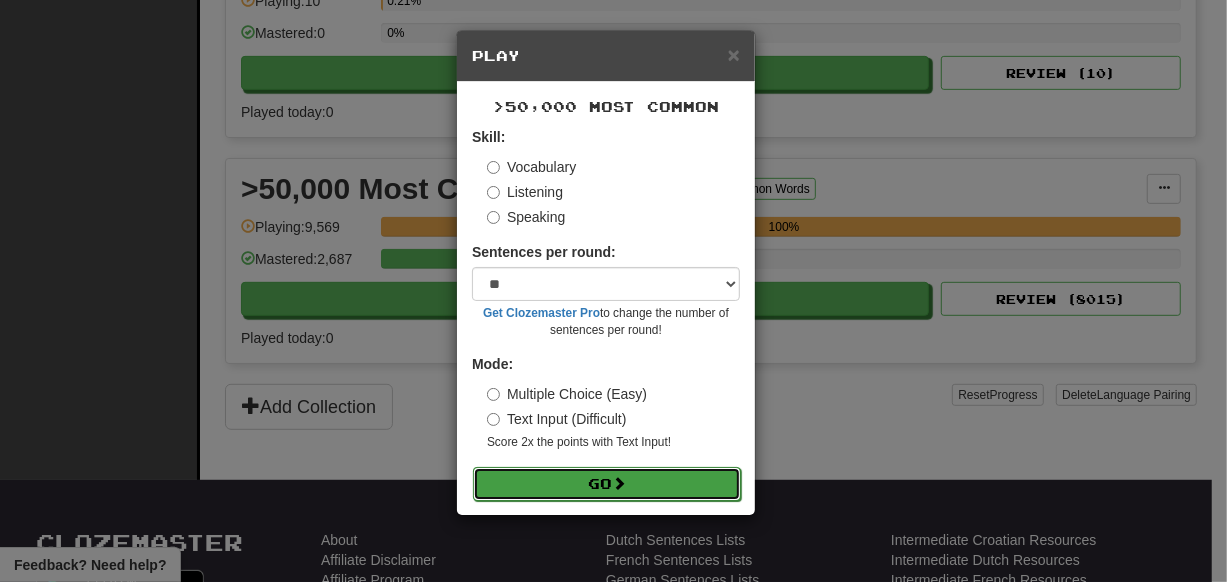 click on "Go" at bounding box center [607, 484] 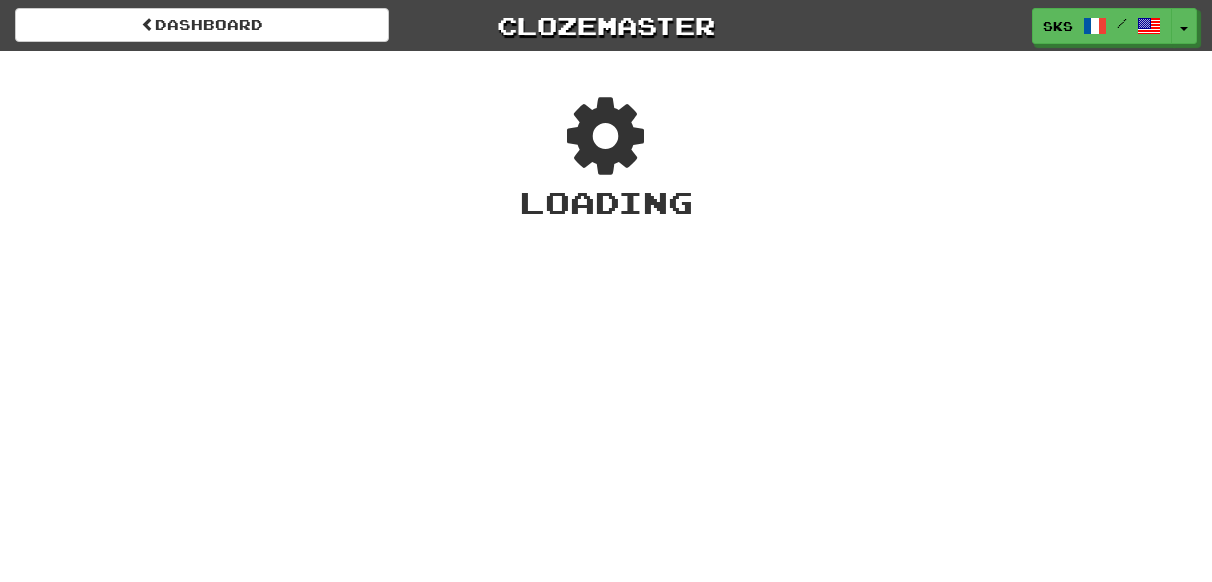 scroll, scrollTop: 0, scrollLeft: 0, axis: both 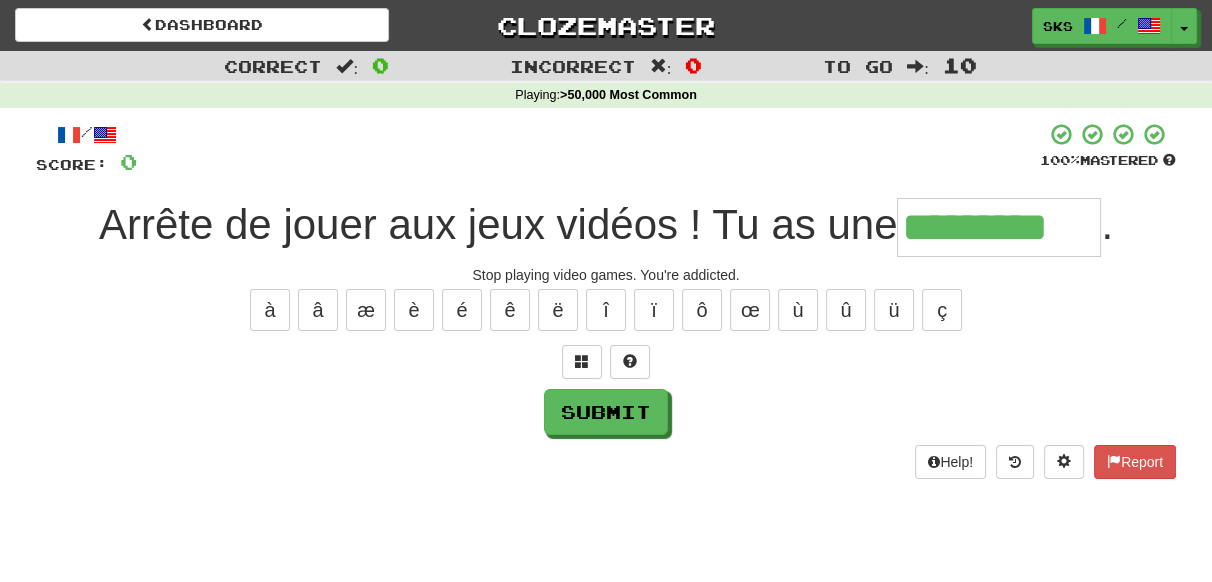 type on "*********" 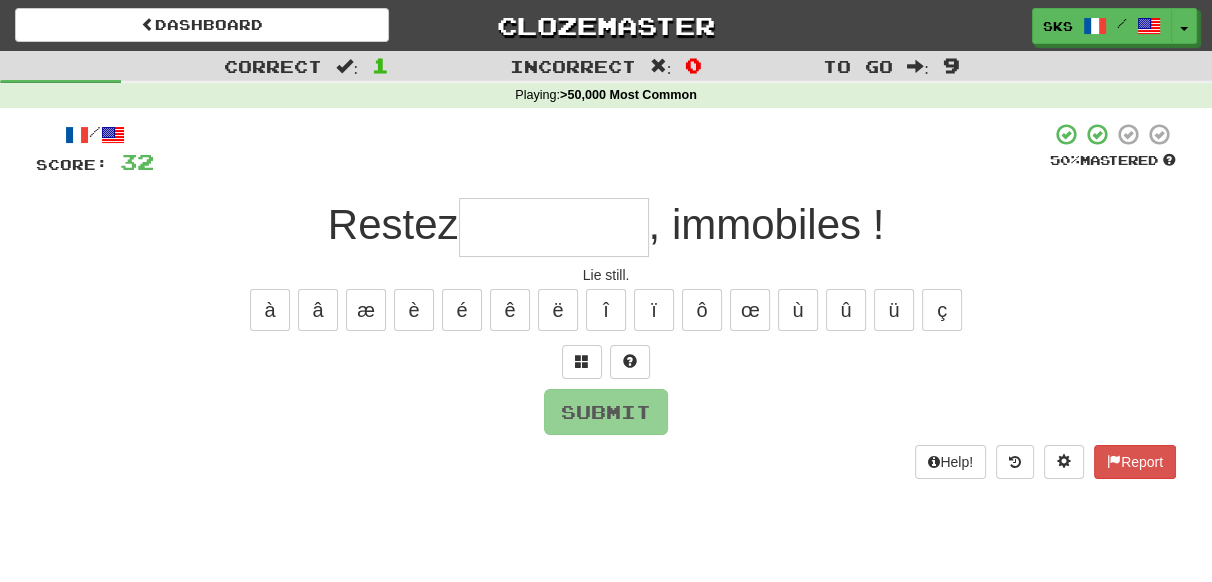 type on "*" 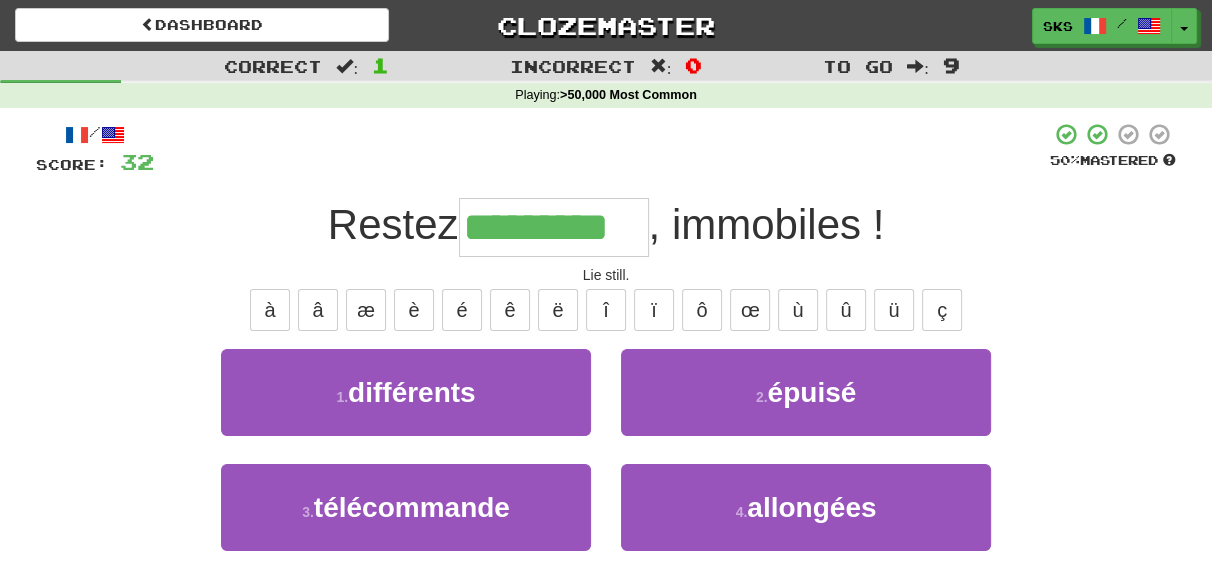 type on "*********" 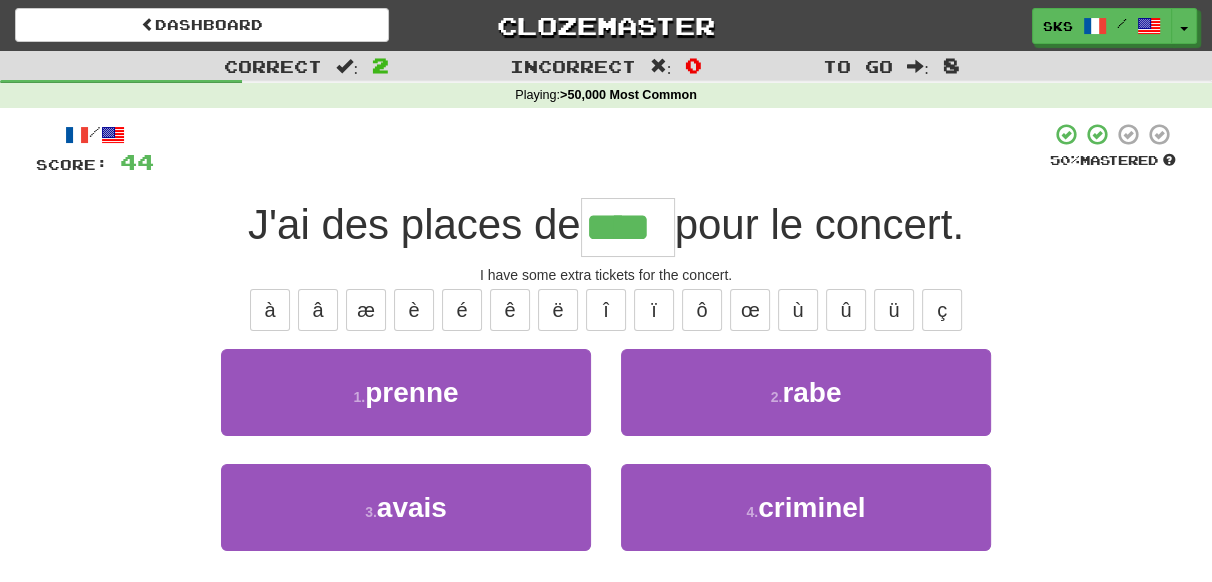 type on "****" 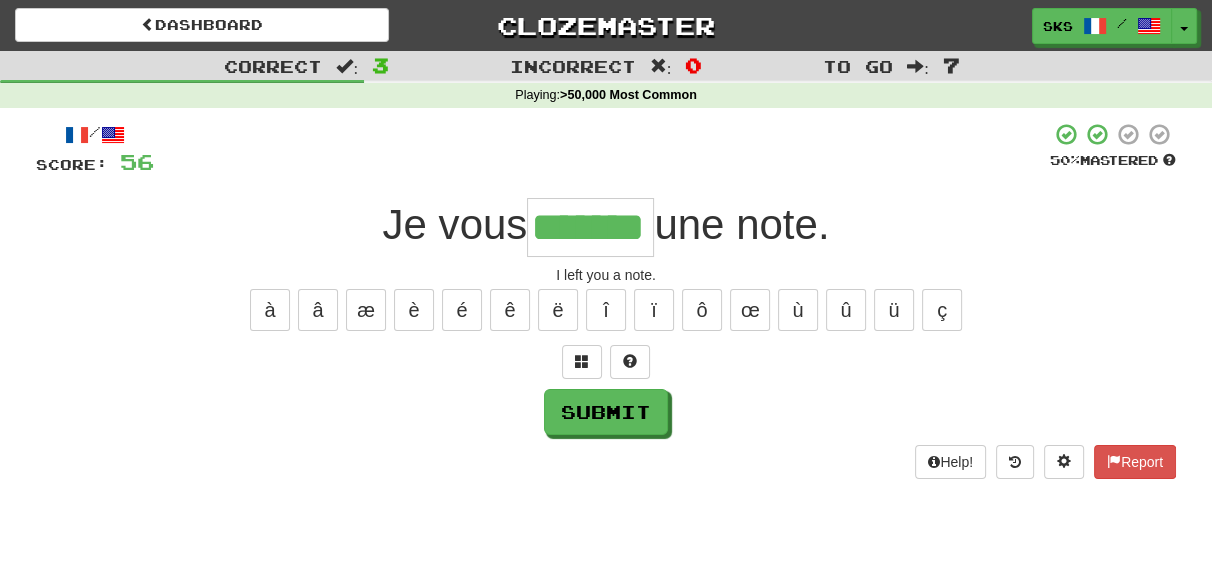 type on "*******" 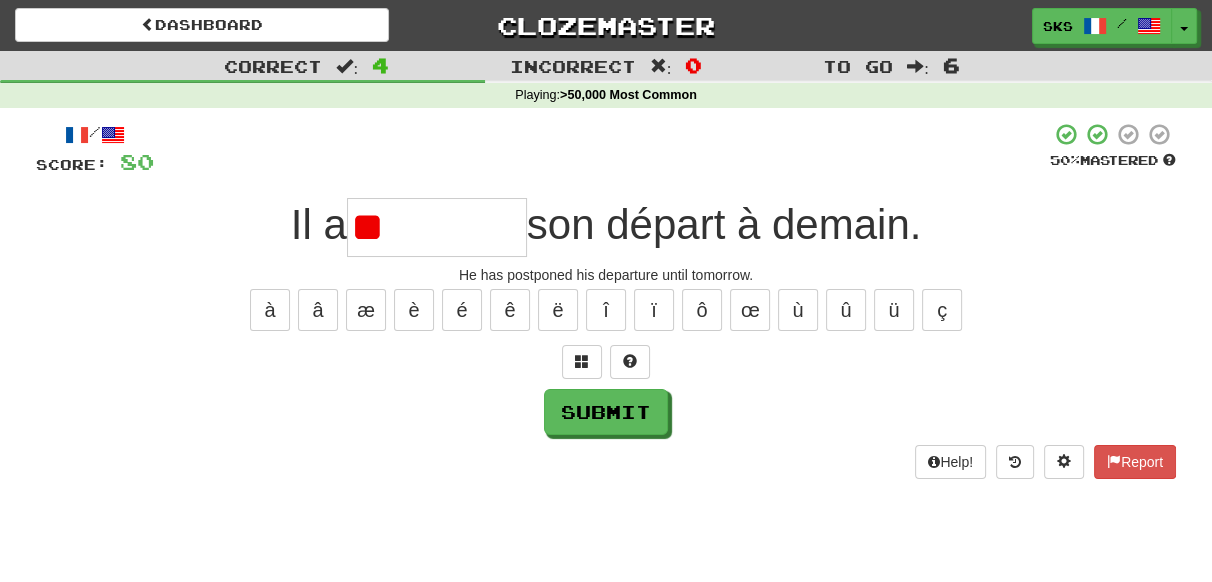 type on "*" 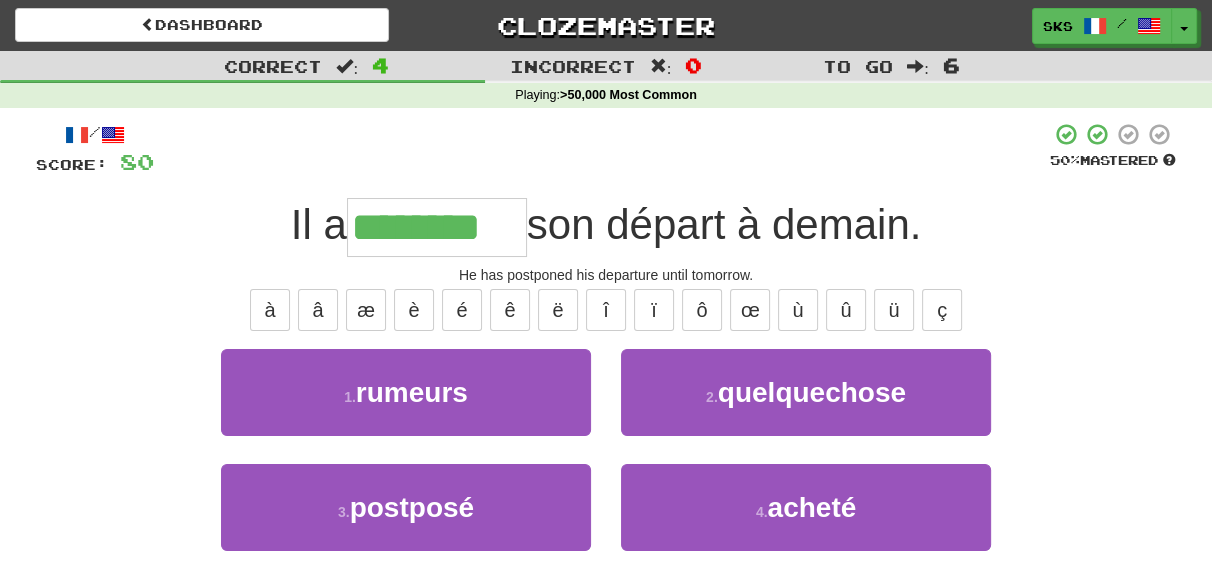 type on "********" 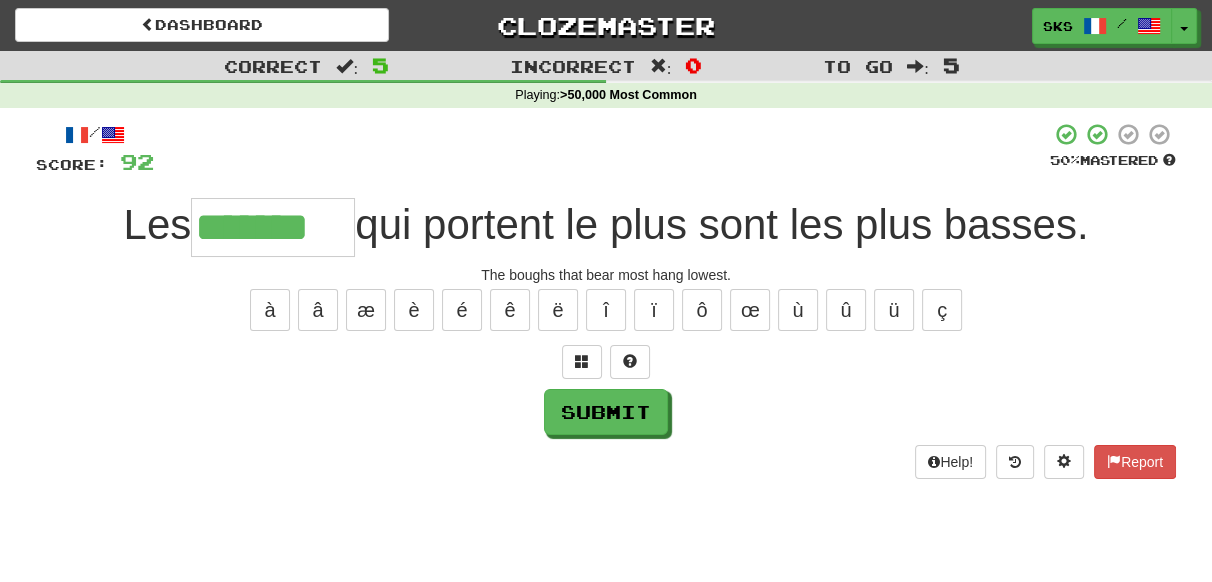 type on "*******" 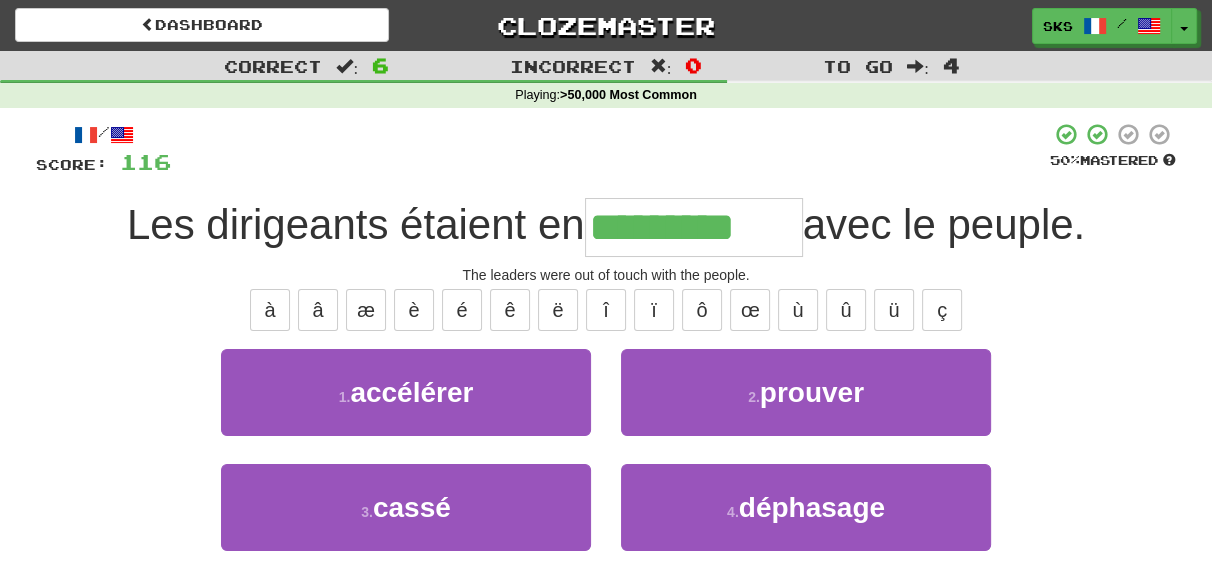 type on "*********" 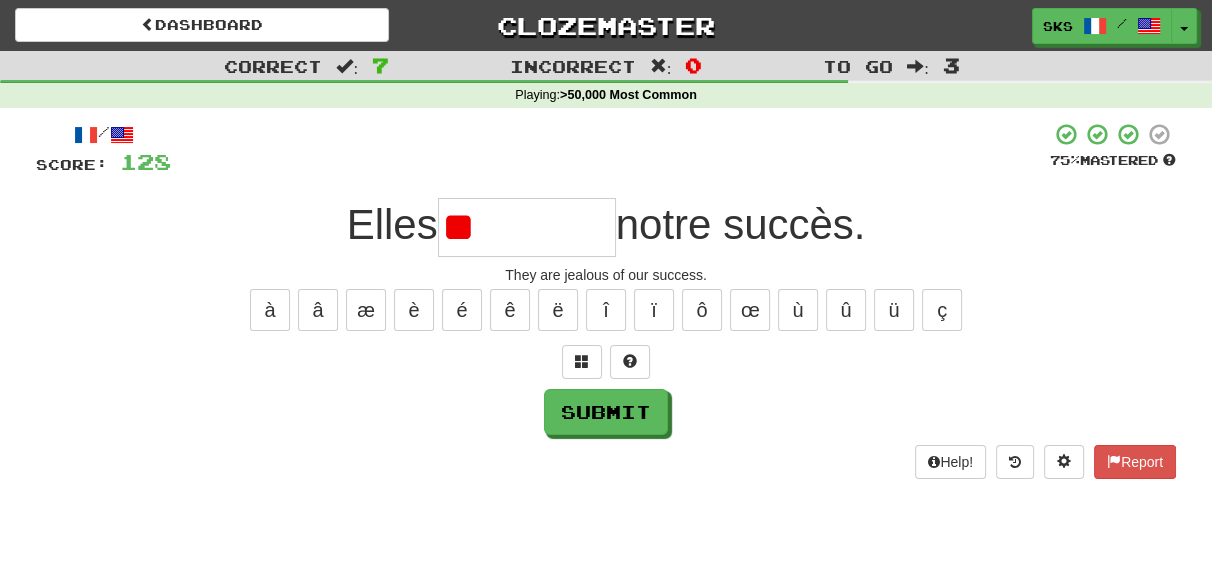 type on "*" 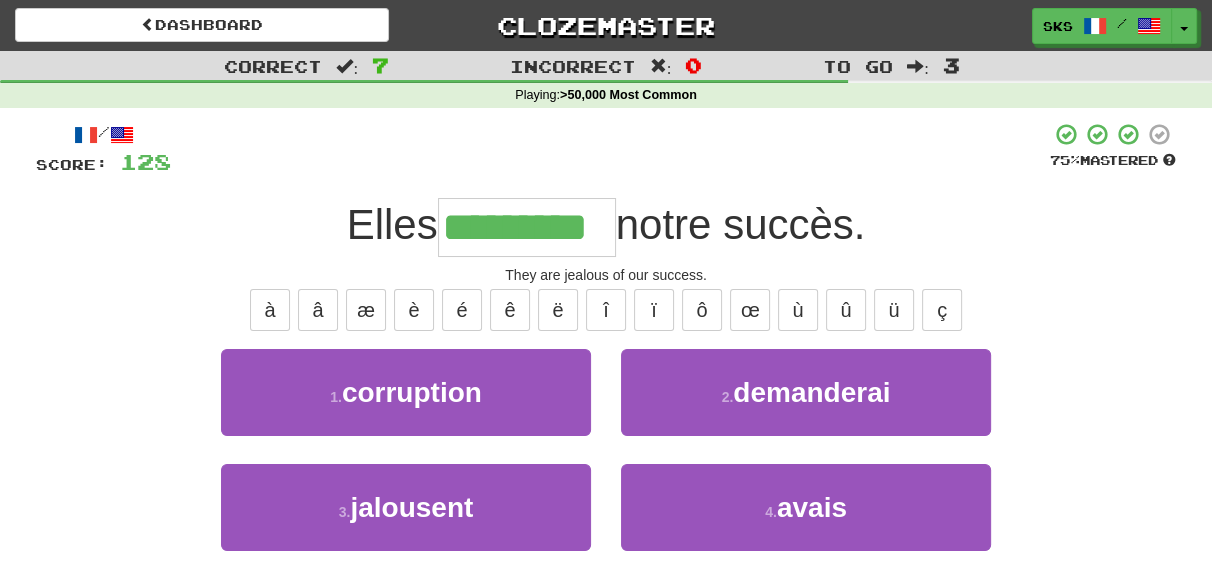 type on "*********" 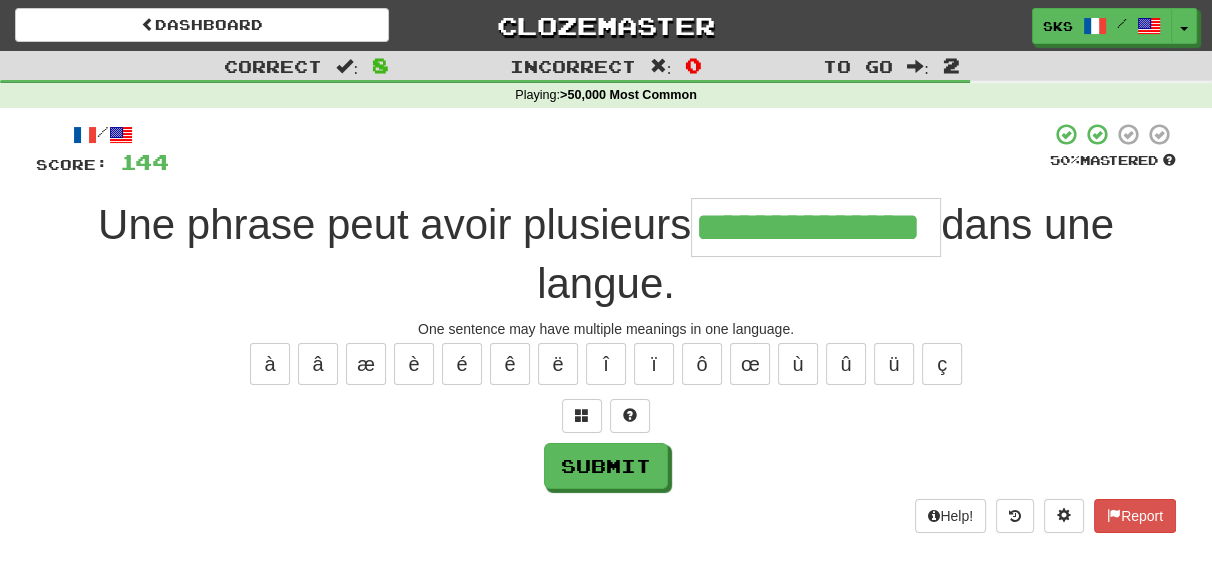 type on "**********" 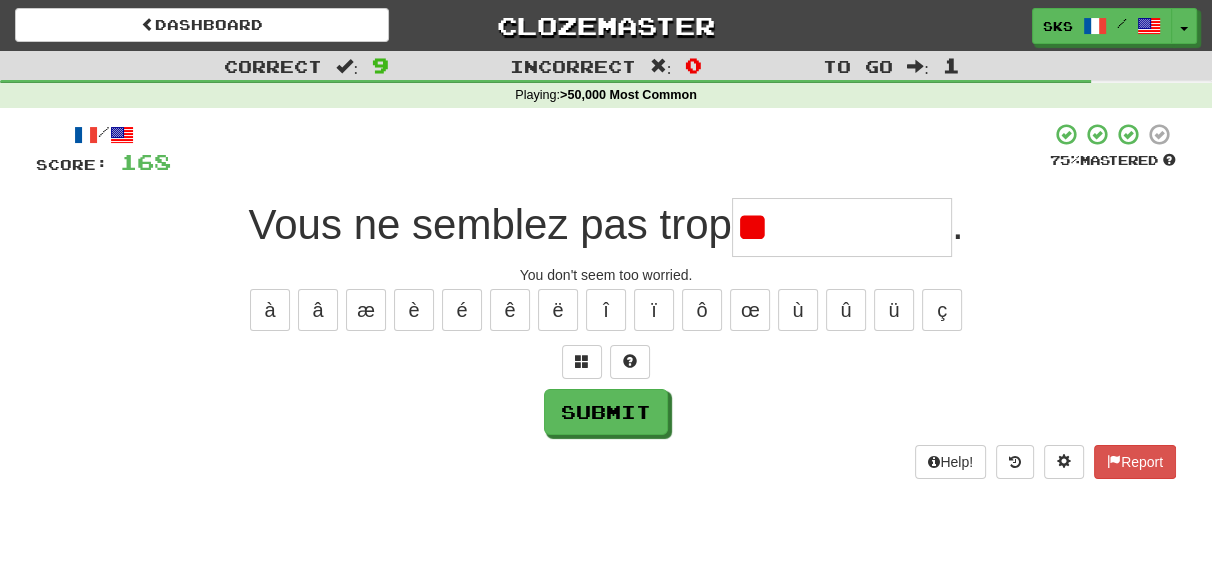 type on "*" 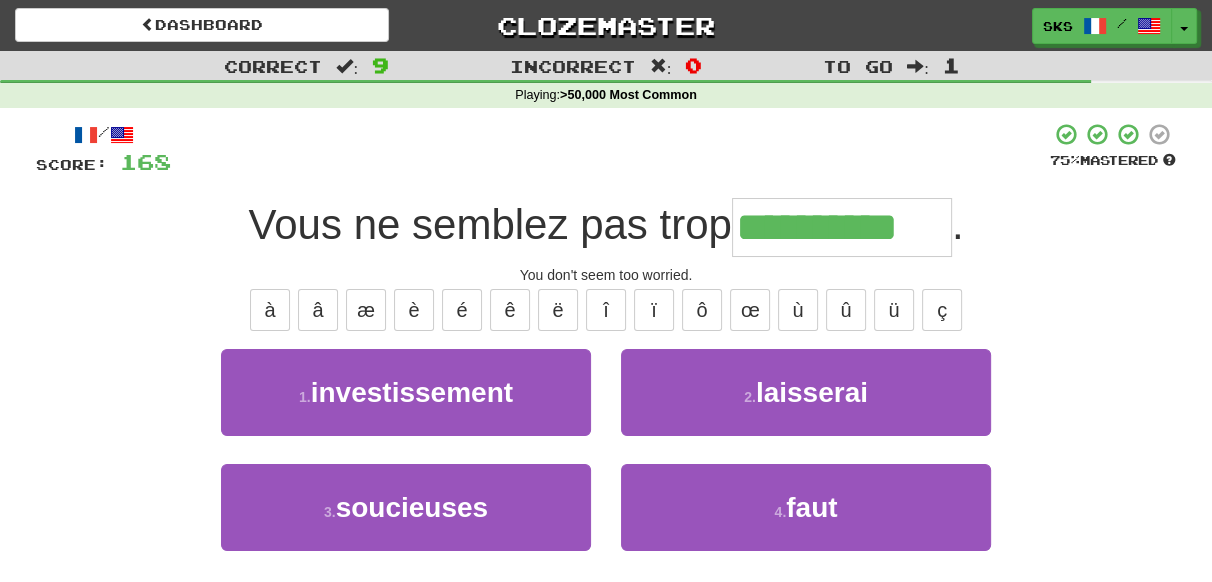 type on "**********" 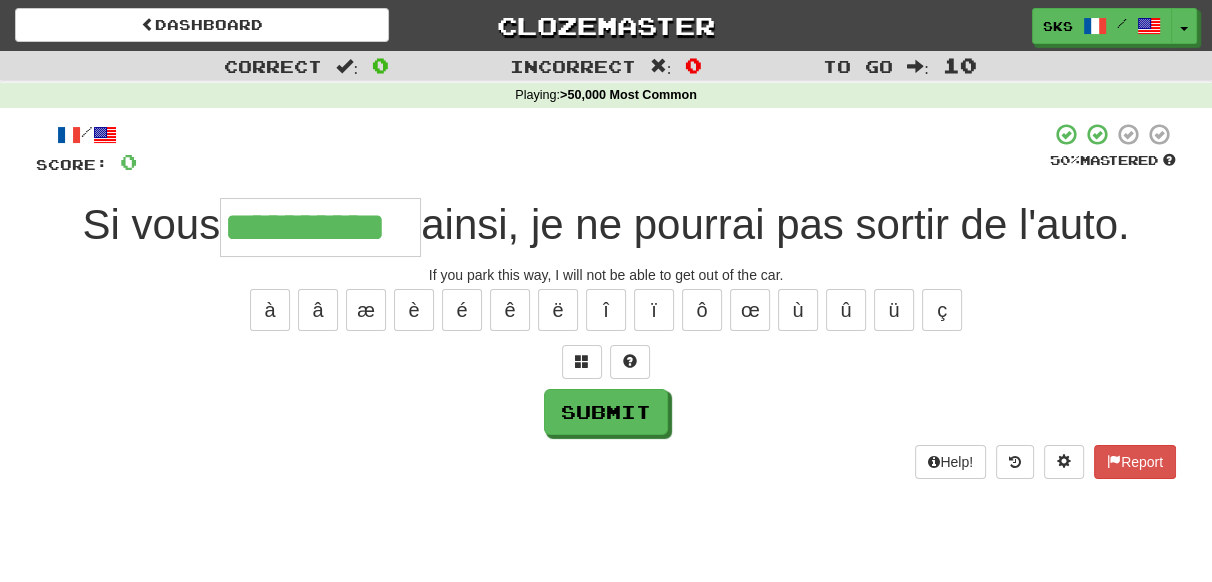 type on "**********" 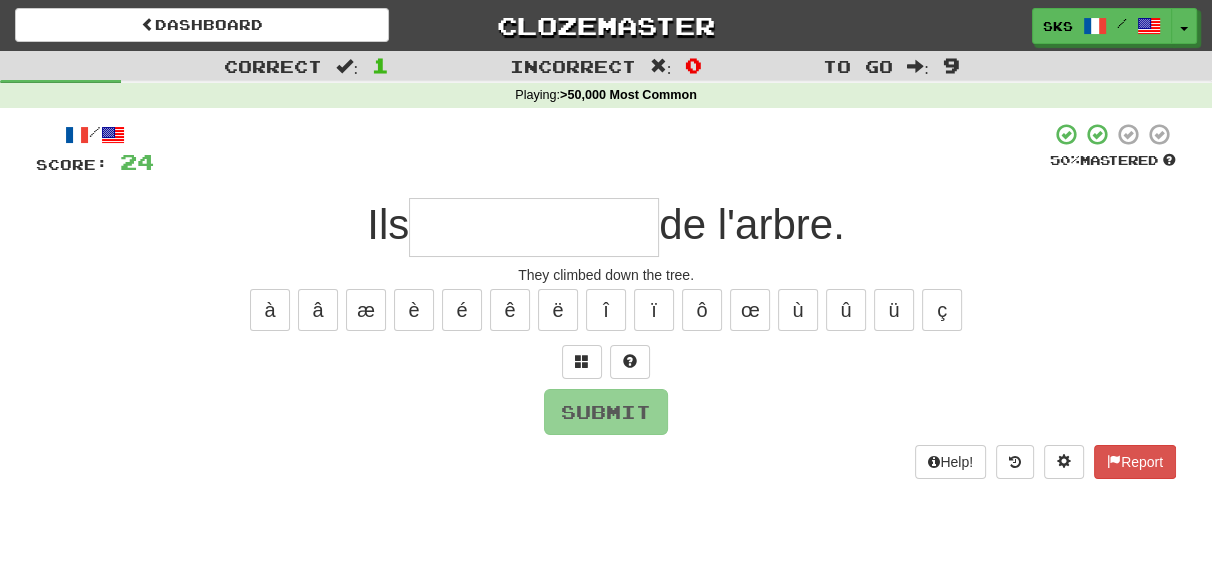 type on "*" 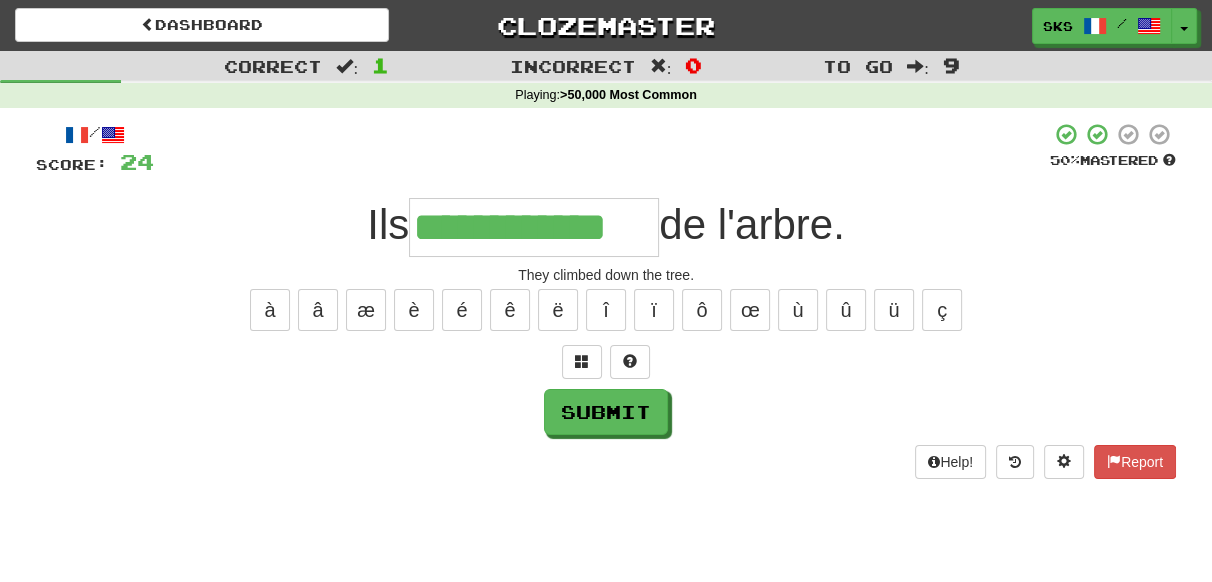 type on "**********" 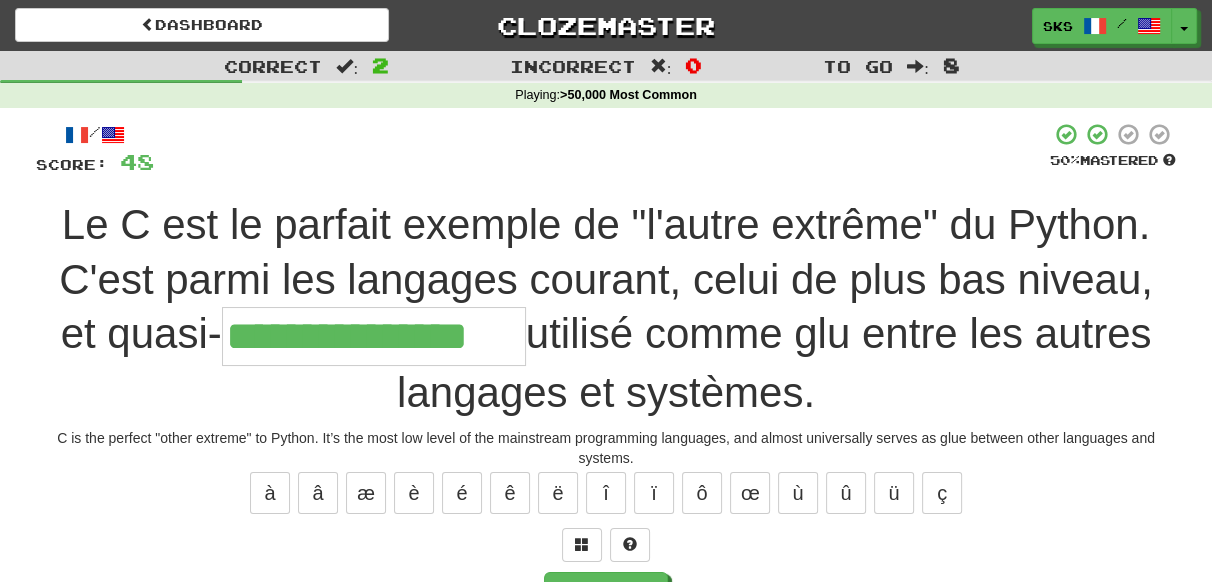 type on "**********" 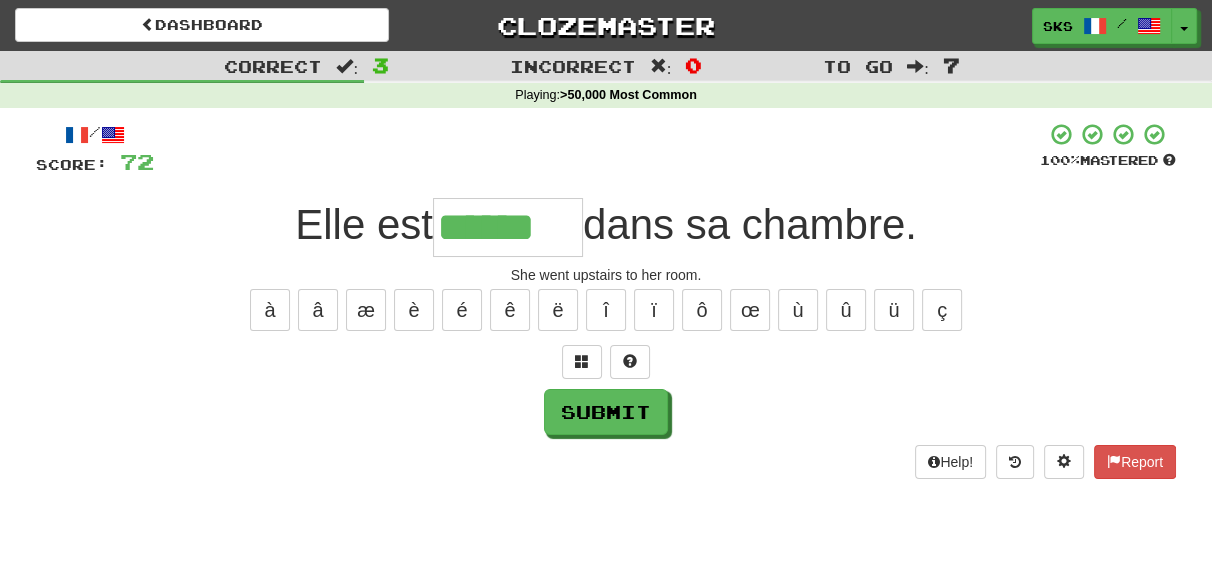 type on "******" 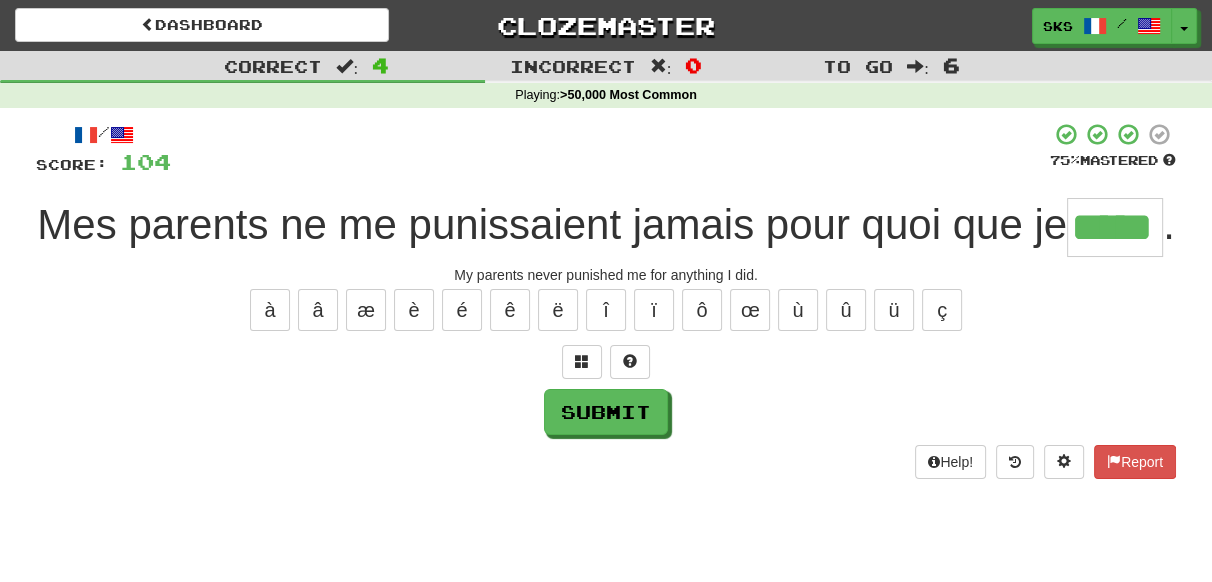 type on "*****" 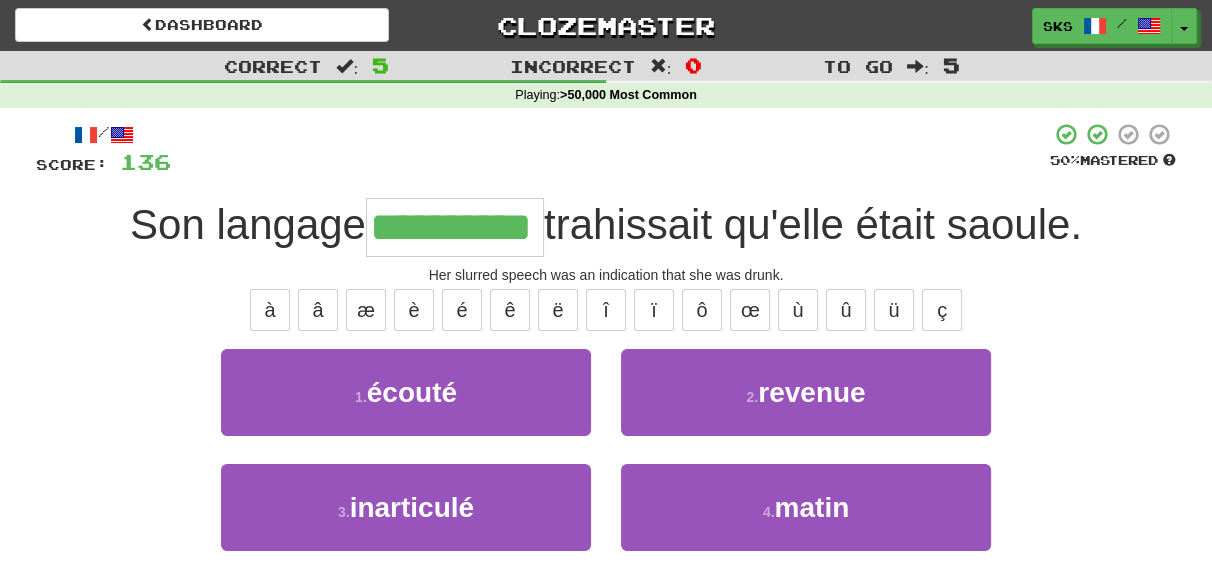 type on "**********" 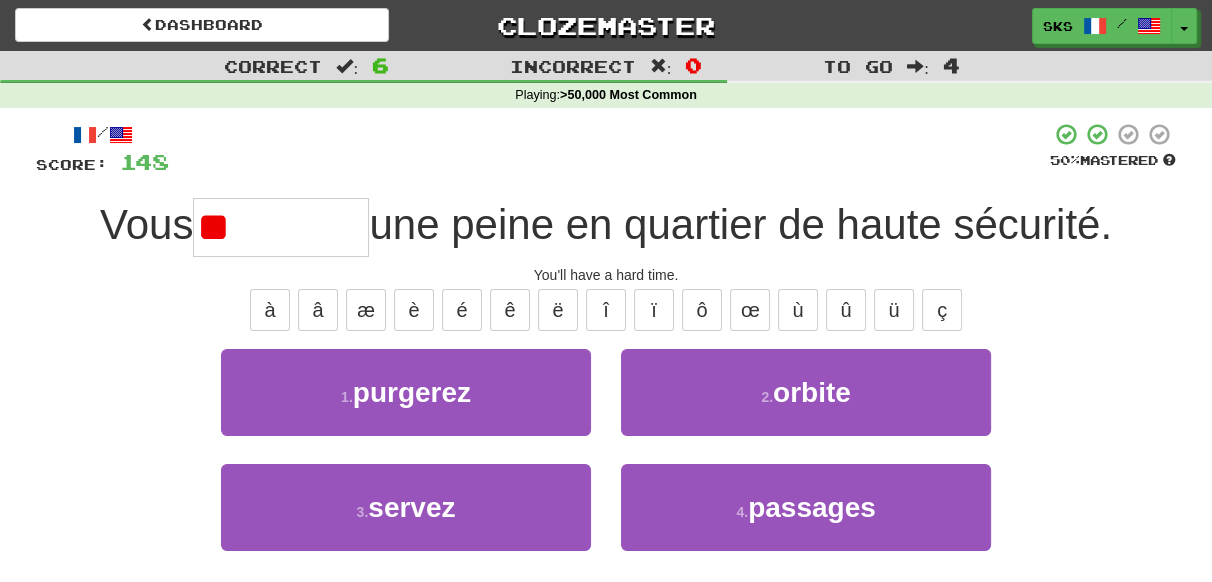 type on "*" 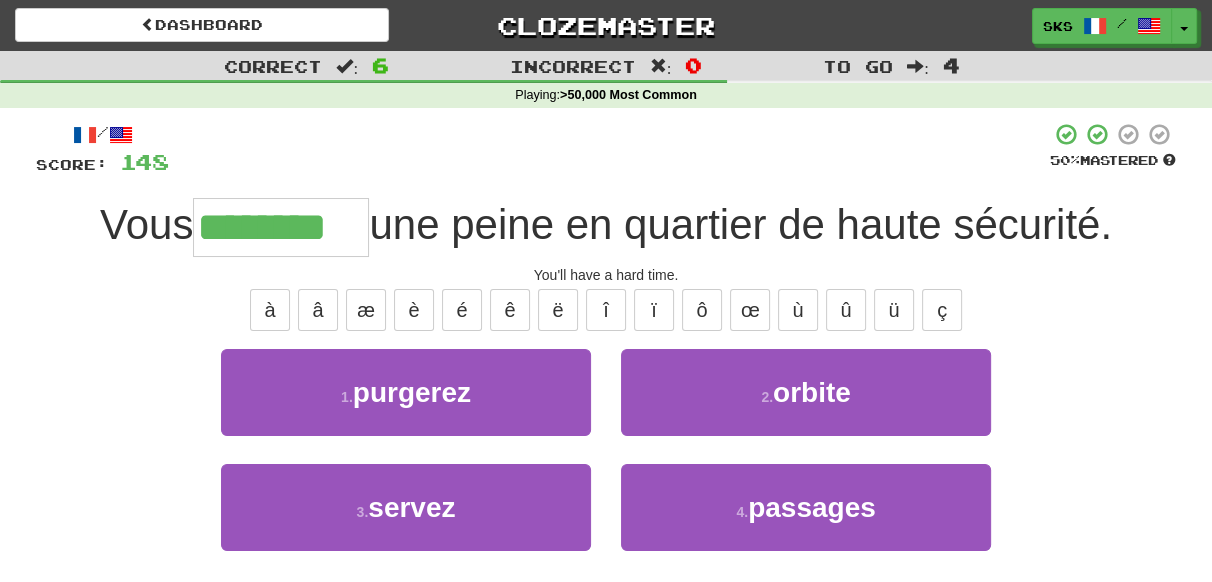 type on "********" 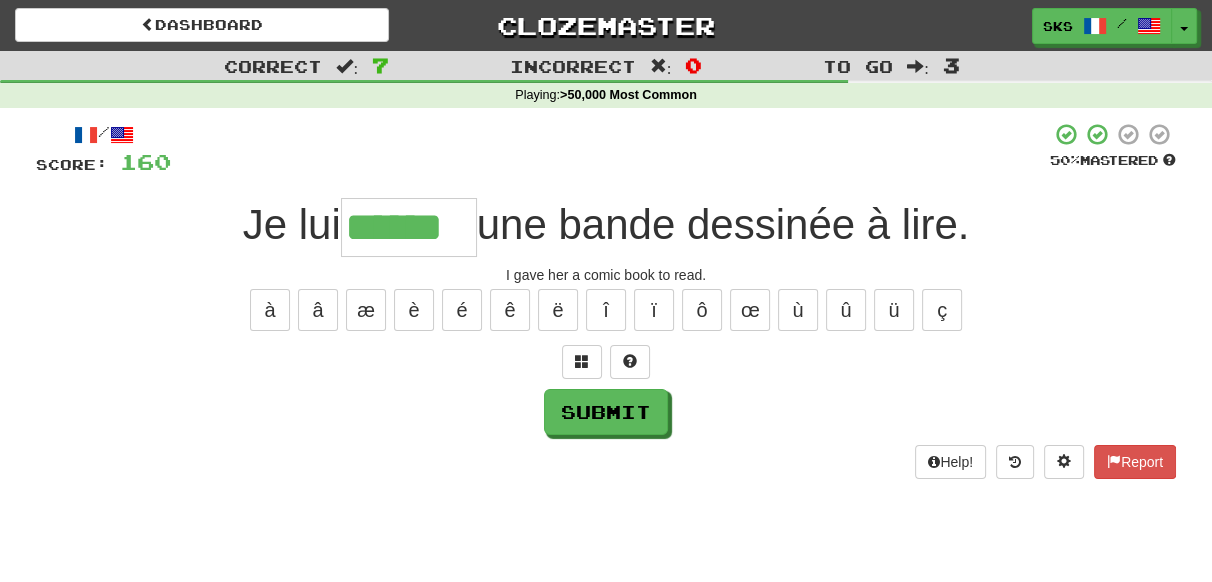 type on "******" 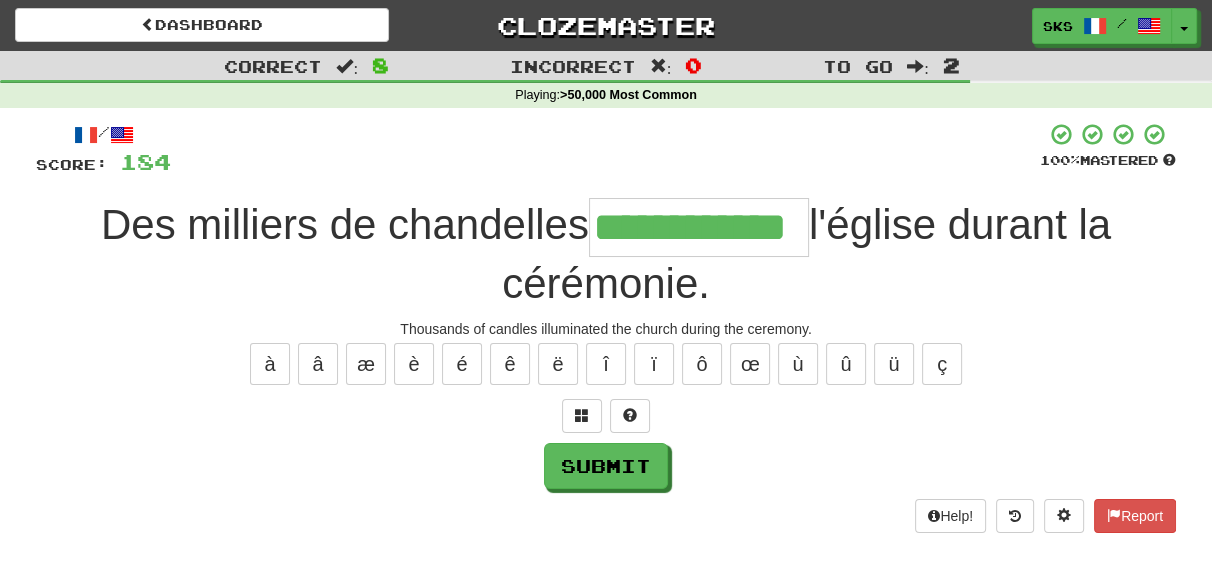 type on "**********" 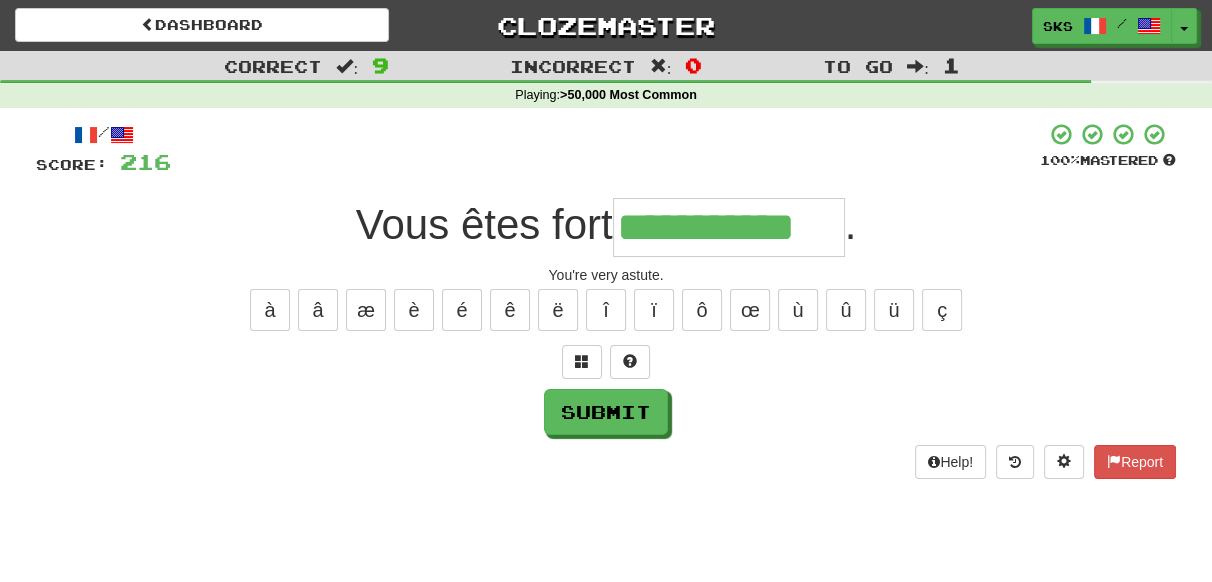 type on "**********" 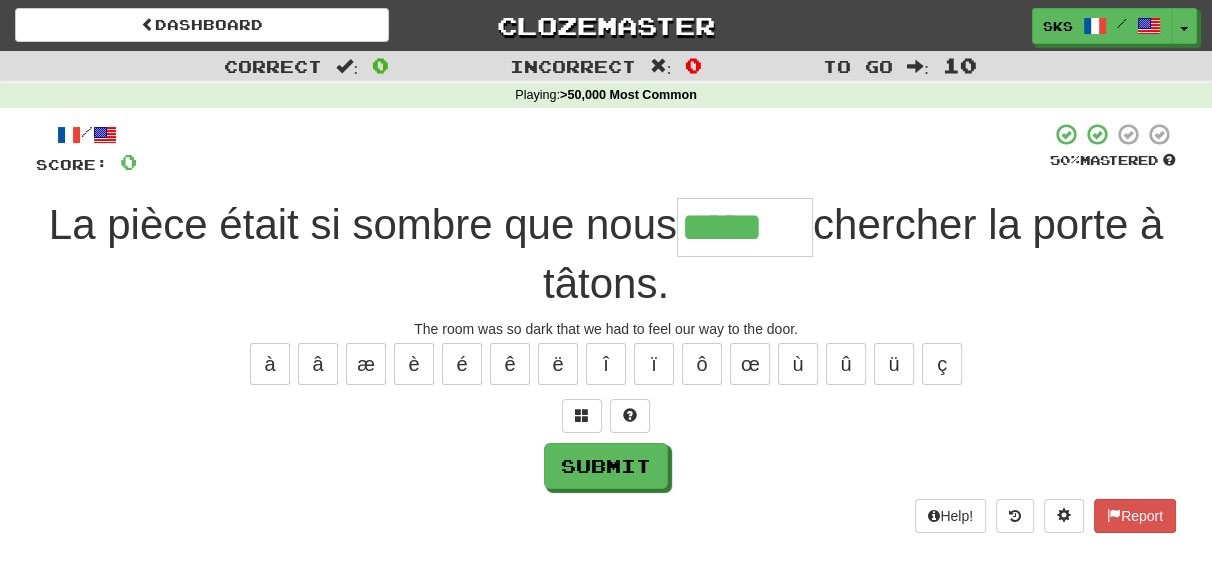 type on "*****" 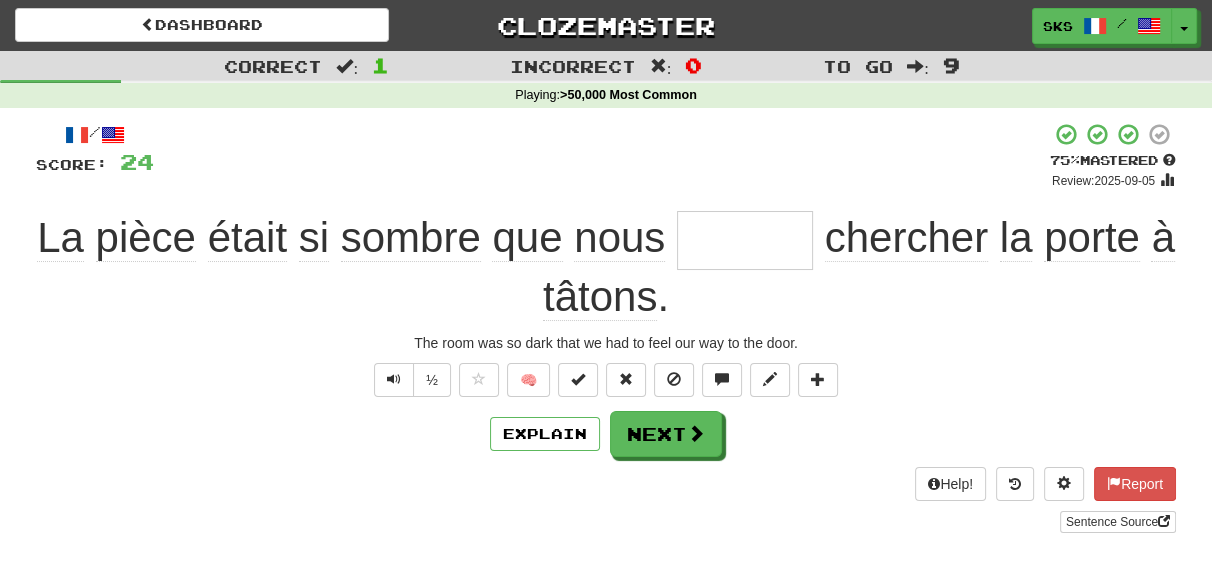 type on "*" 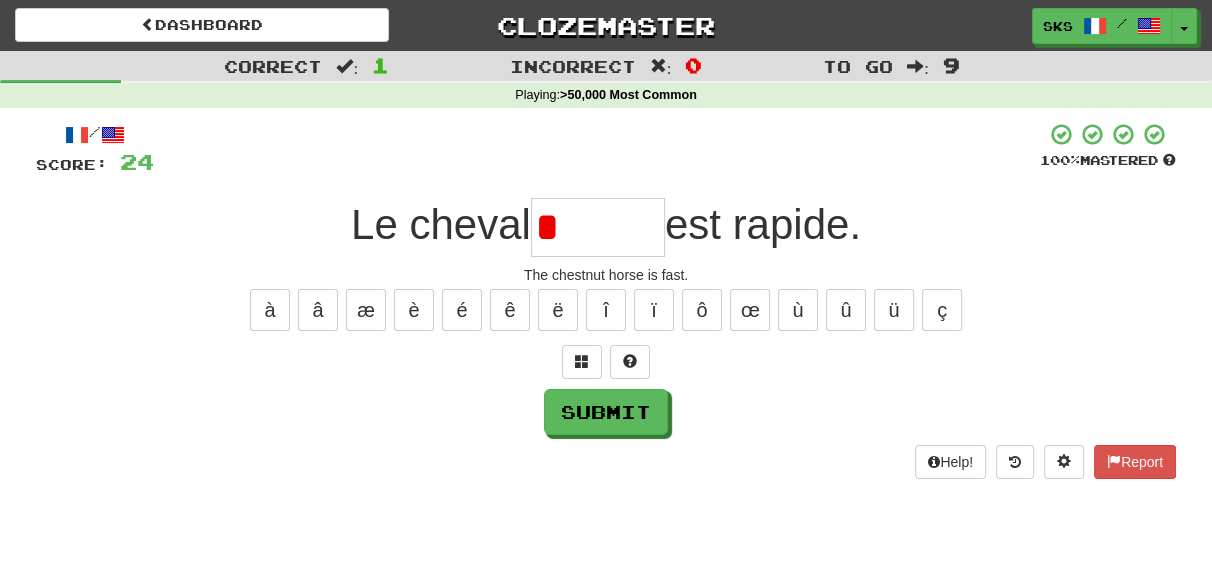 type on "*" 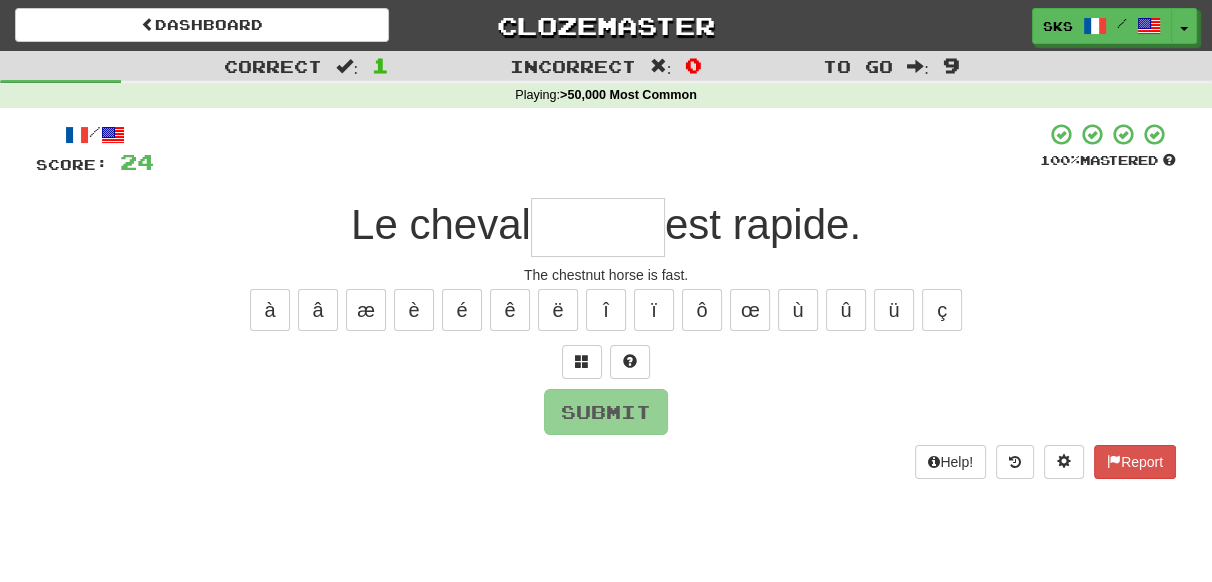type on "*" 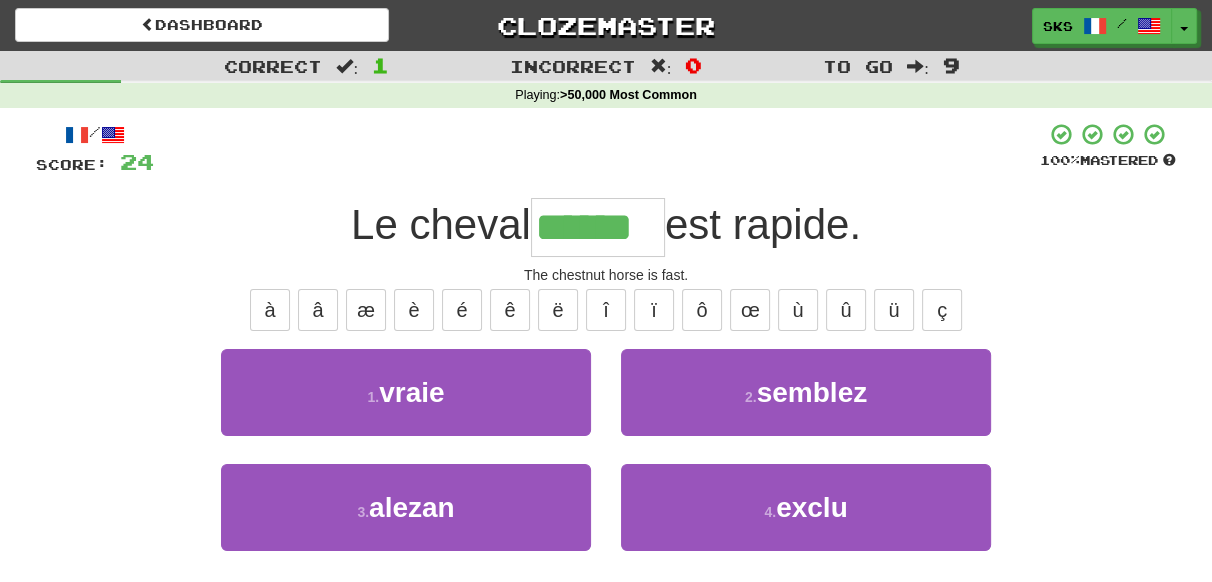 type on "******" 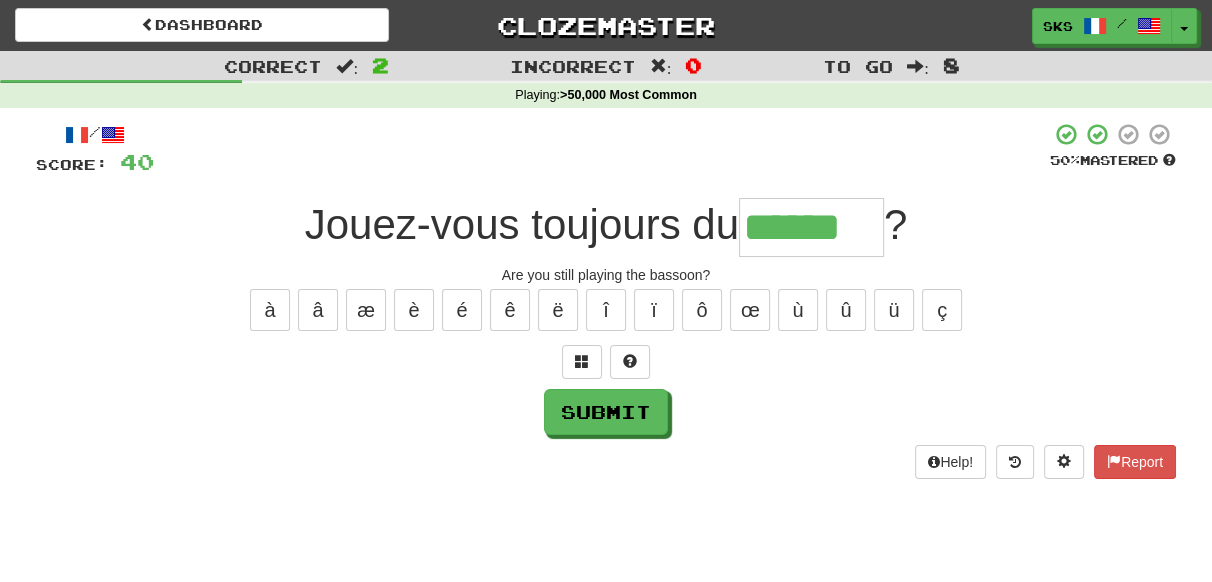 type on "******" 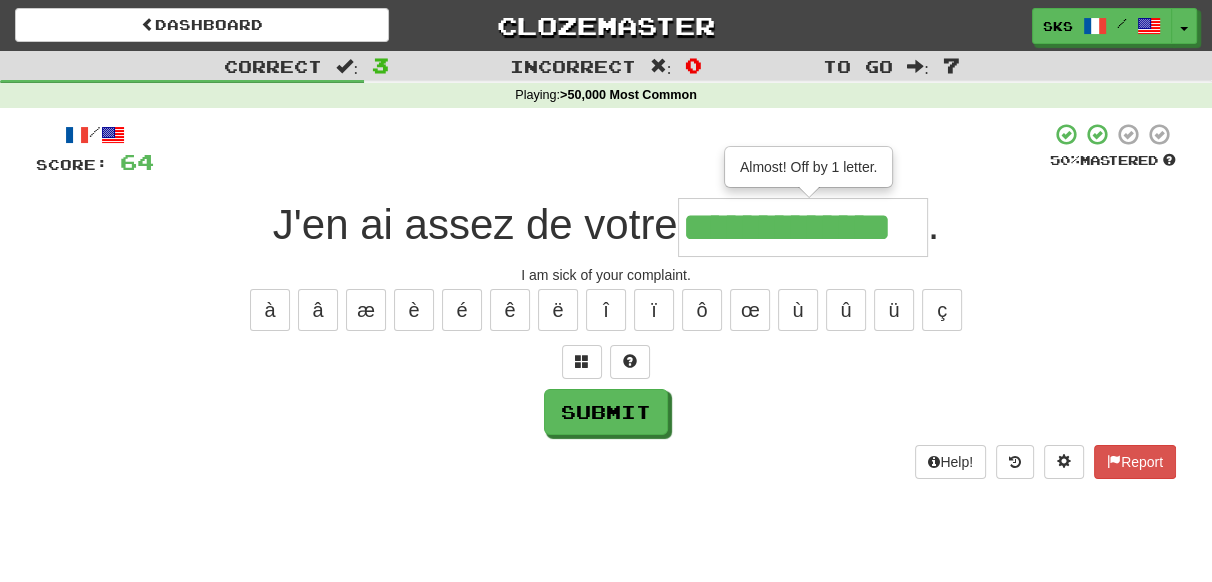 scroll, scrollTop: 0, scrollLeft: 0, axis: both 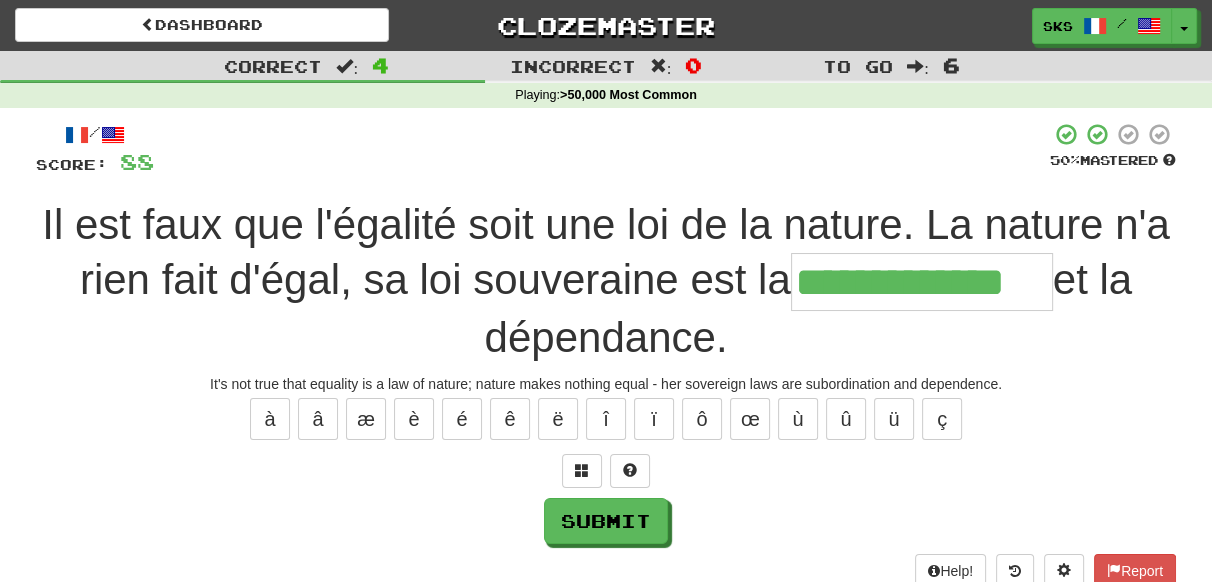 type on "**********" 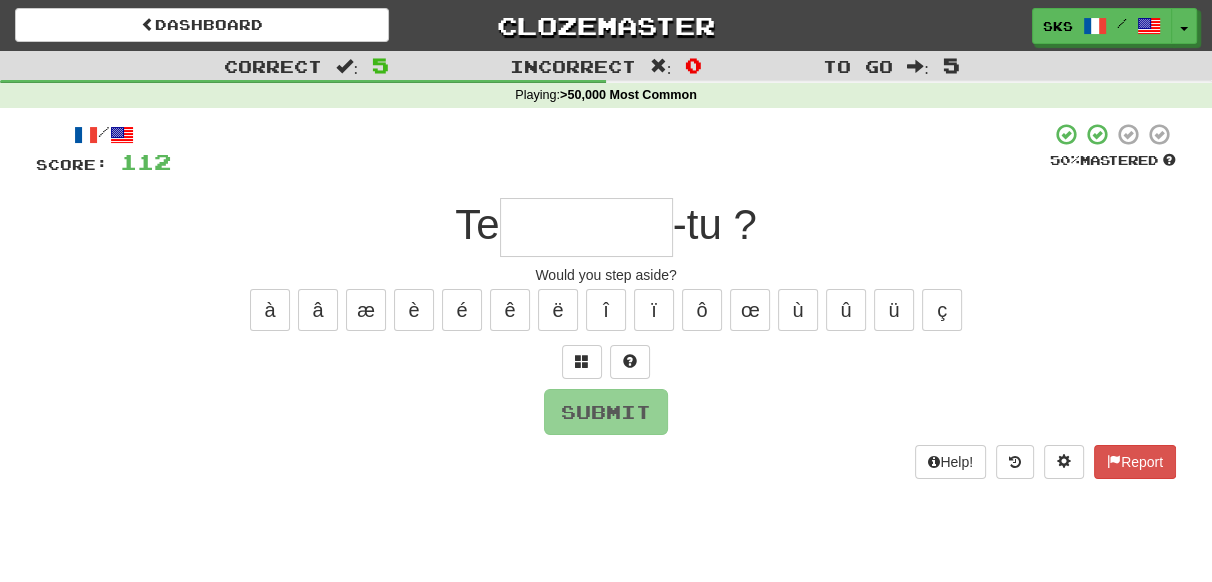 type on "*" 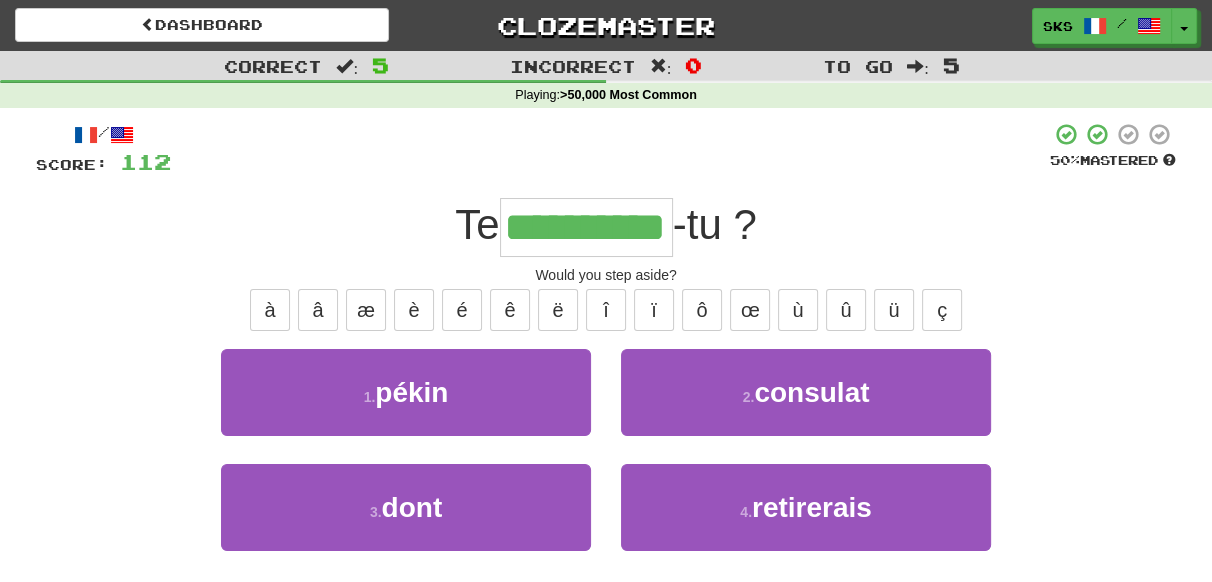 type on "**********" 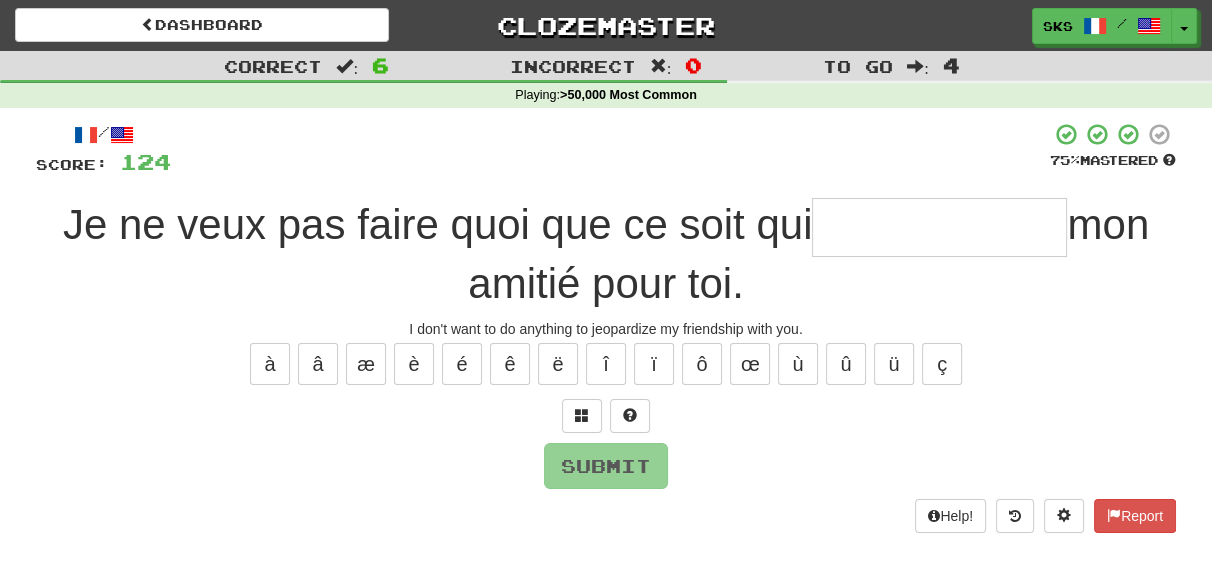type on "*" 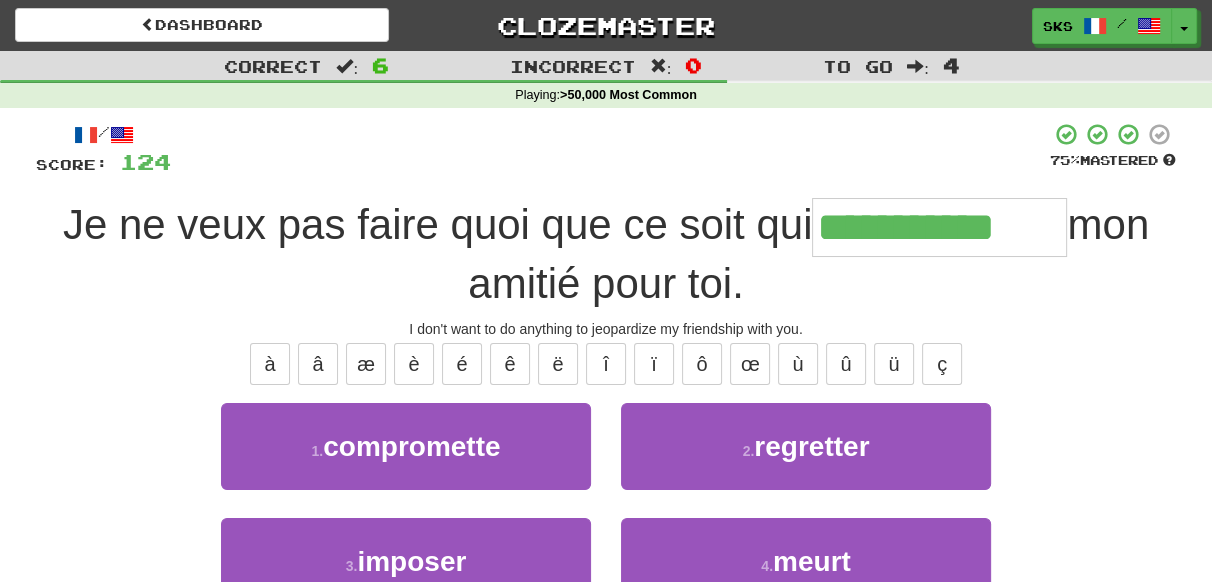 type on "**********" 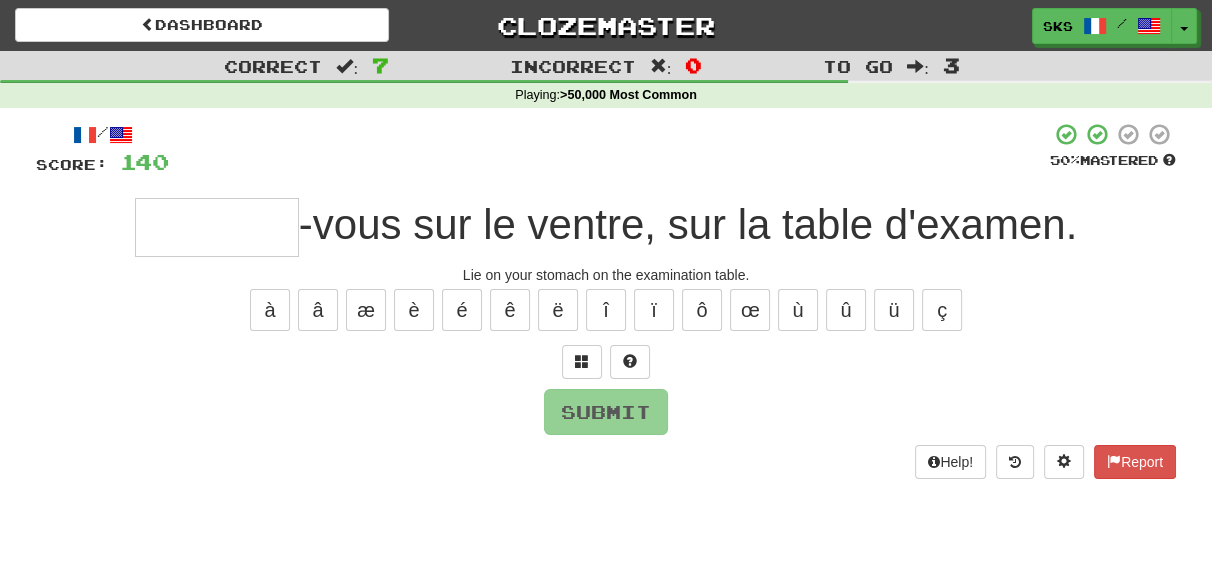 type on "*" 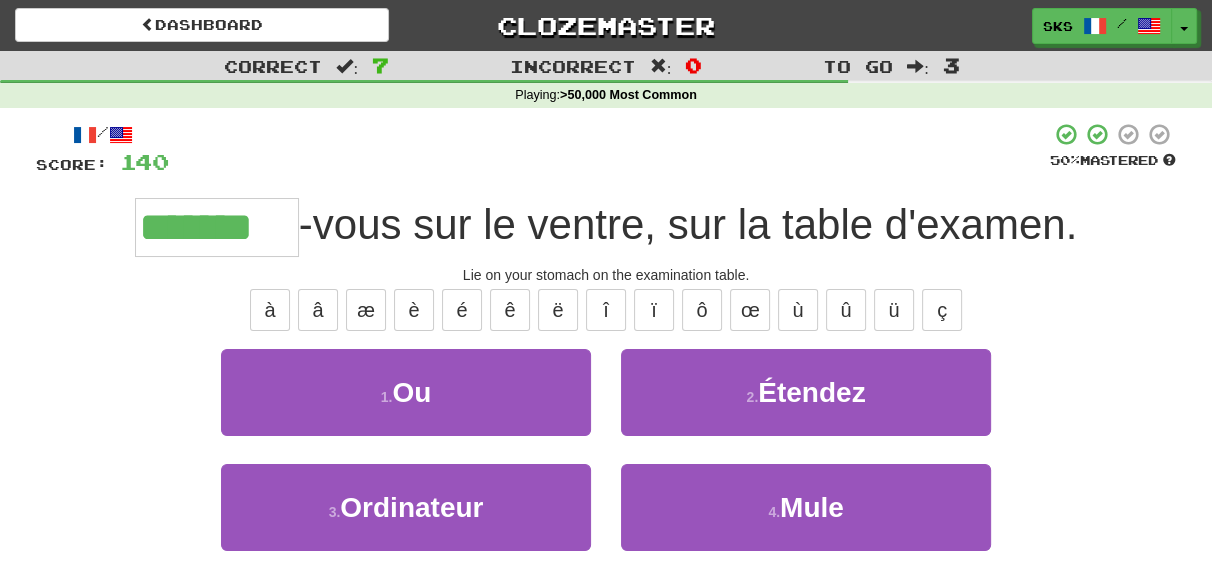 type on "*******" 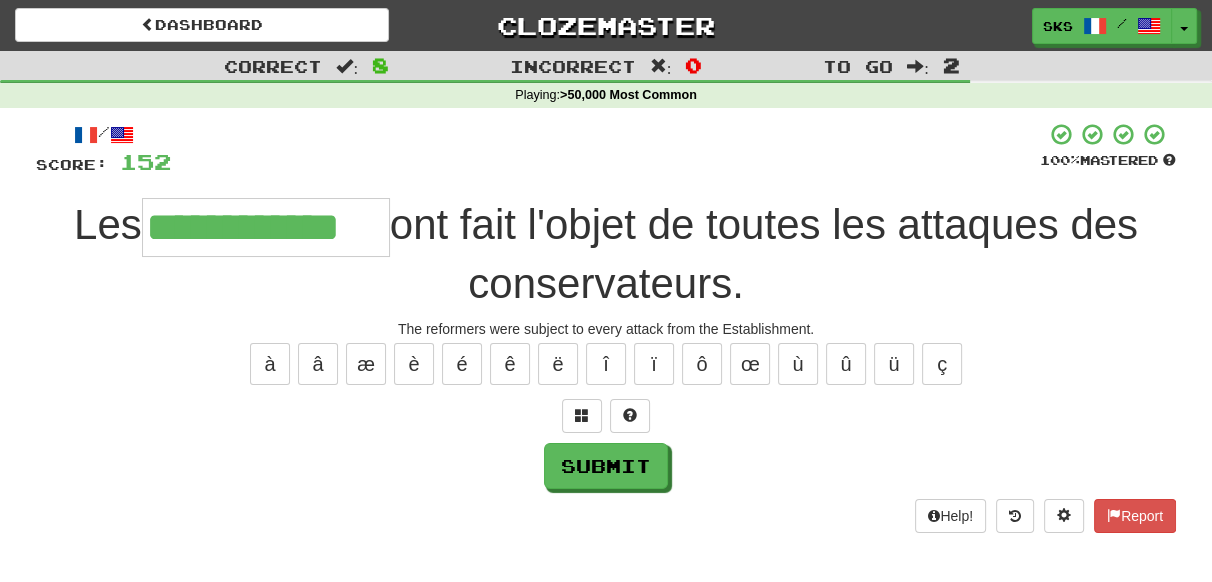 type on "**********" 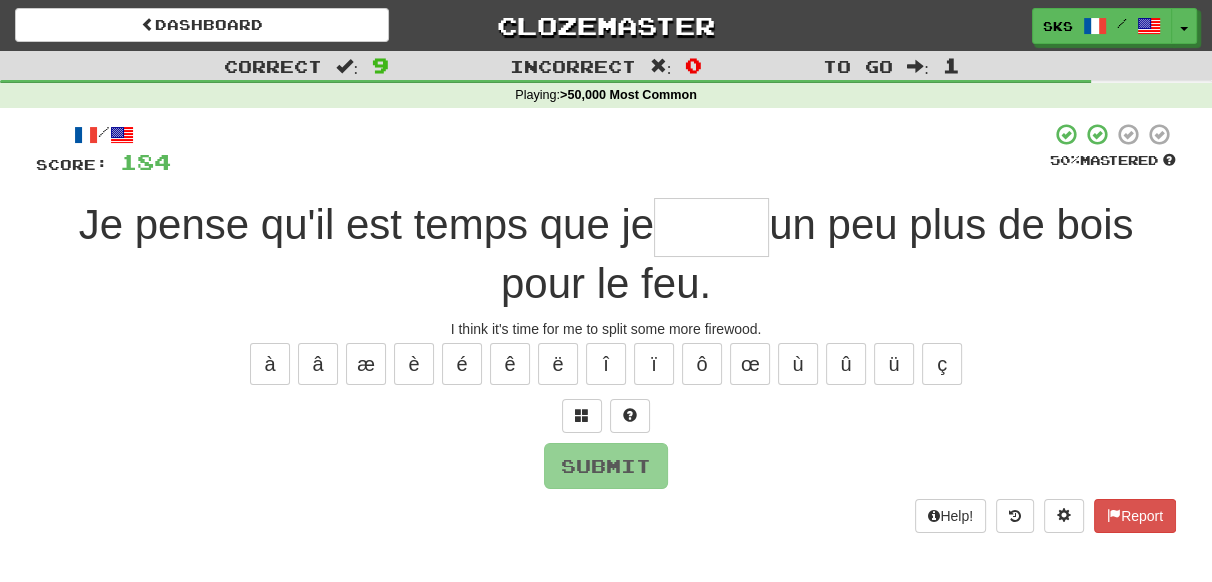 type on "*" 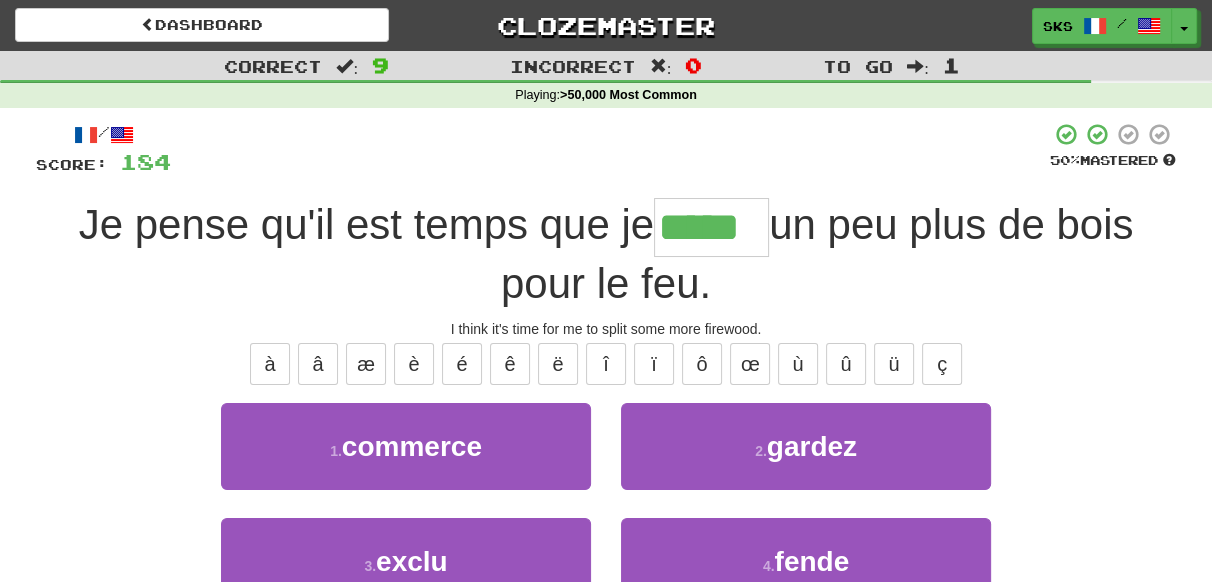 type on "*****" 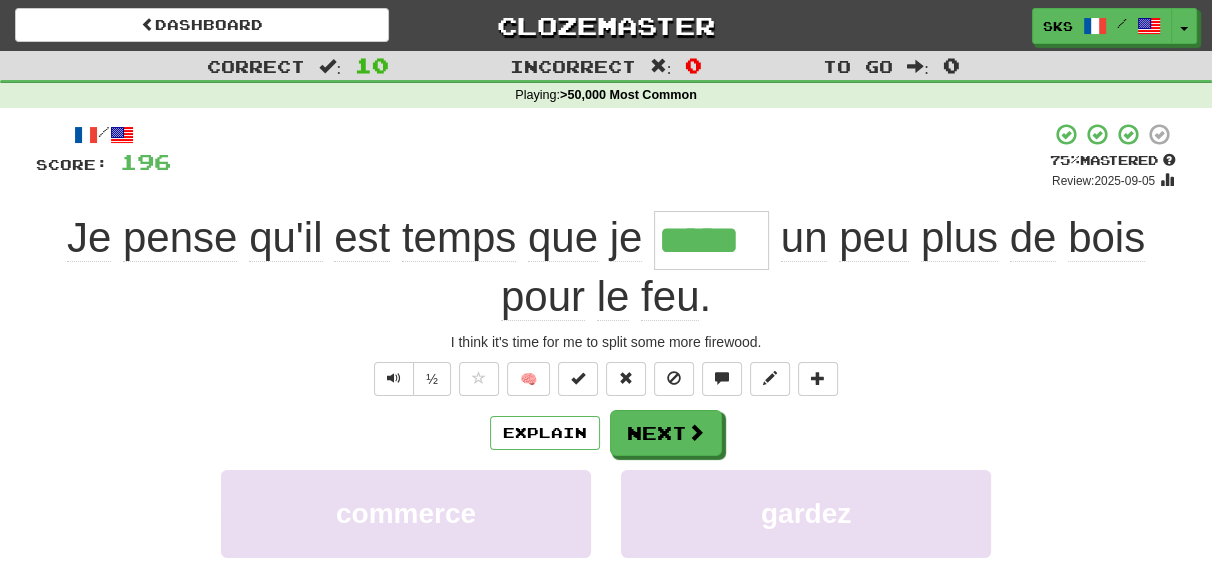 type 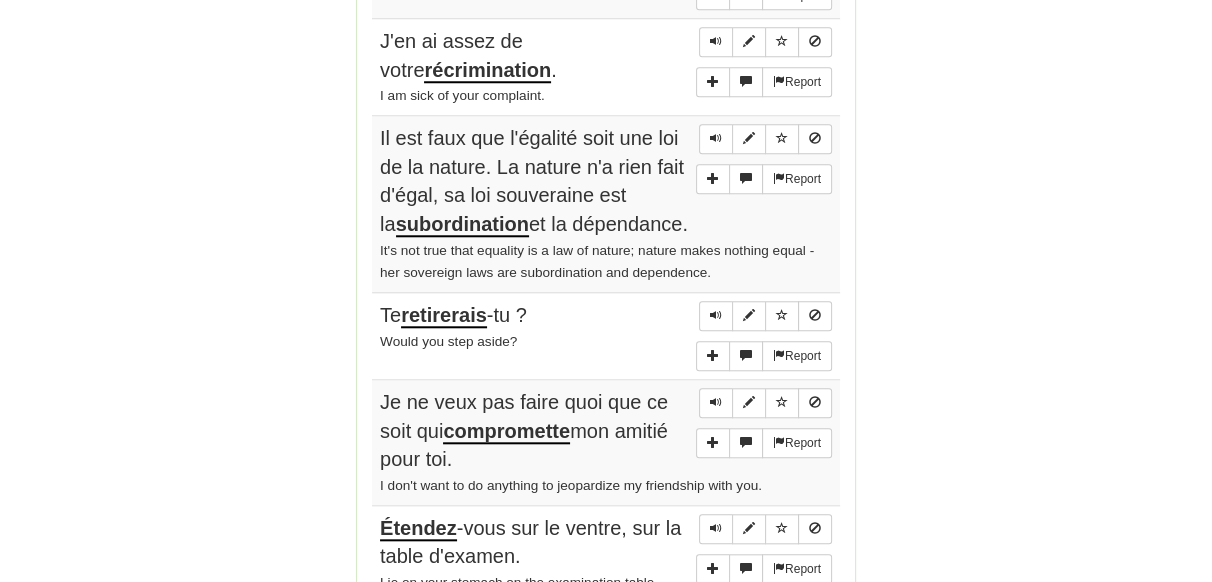 scroll, scrollTop: 1636, scrollLeft: 0, axis: vertical 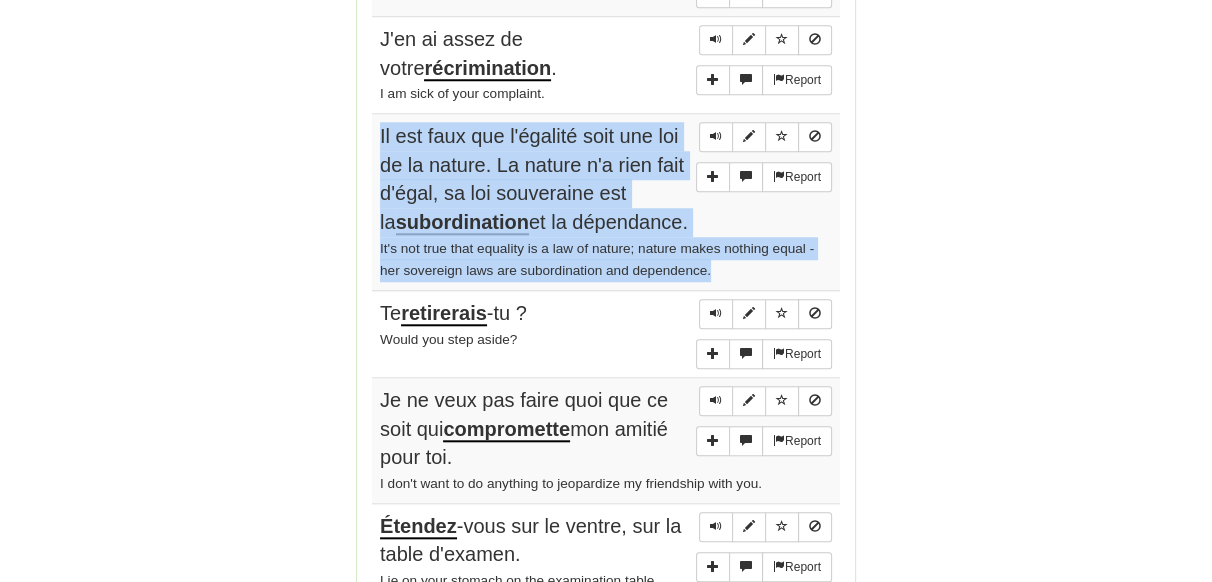 drag, startPoint x: 378, startPoint y: 119, endPoint x: 727, endPoint y: 273, distance: 381.46692 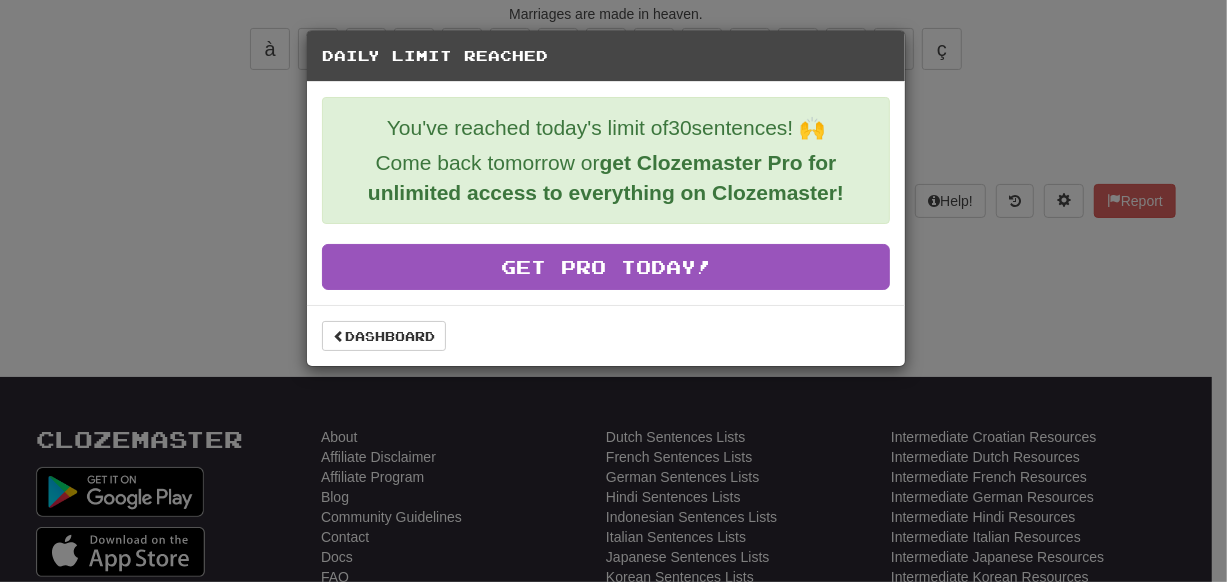 scroll, scrollTop: 198, scrollLeft: 0, axis: vertical 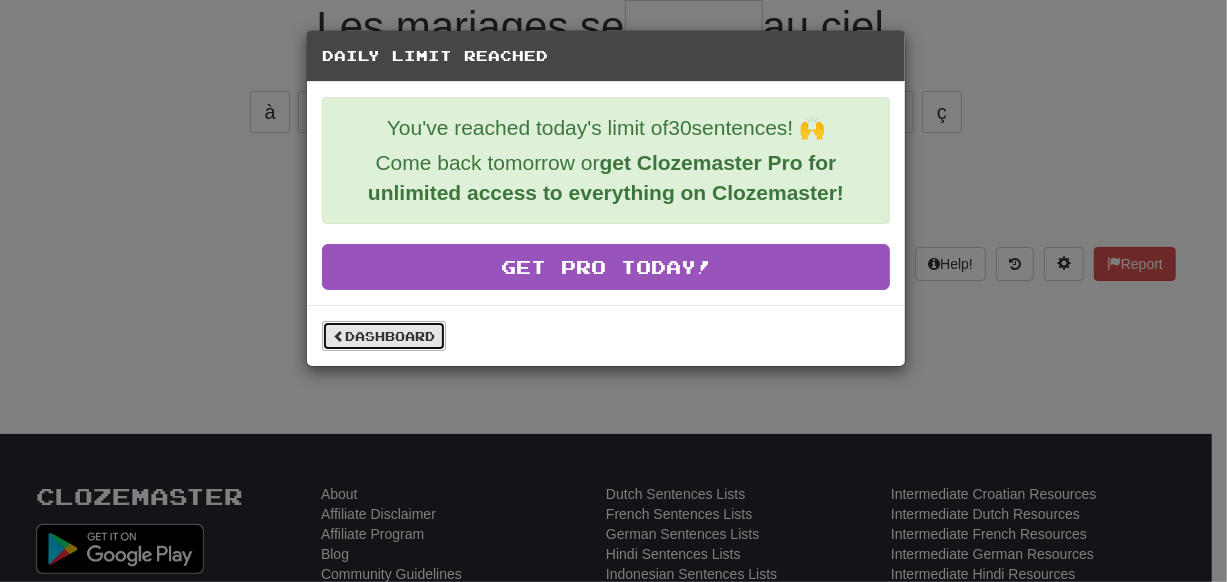 click on "Dashboard" at bounding box center (384, 336) 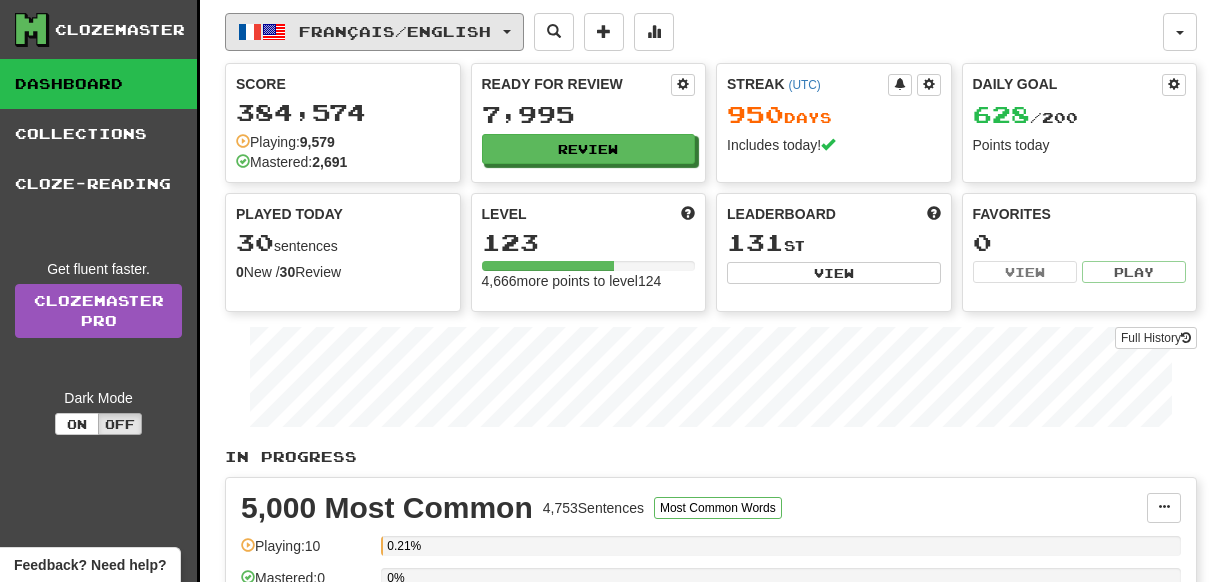 scroll, scrollTop: 0, scrollLeft: 0, axis: both 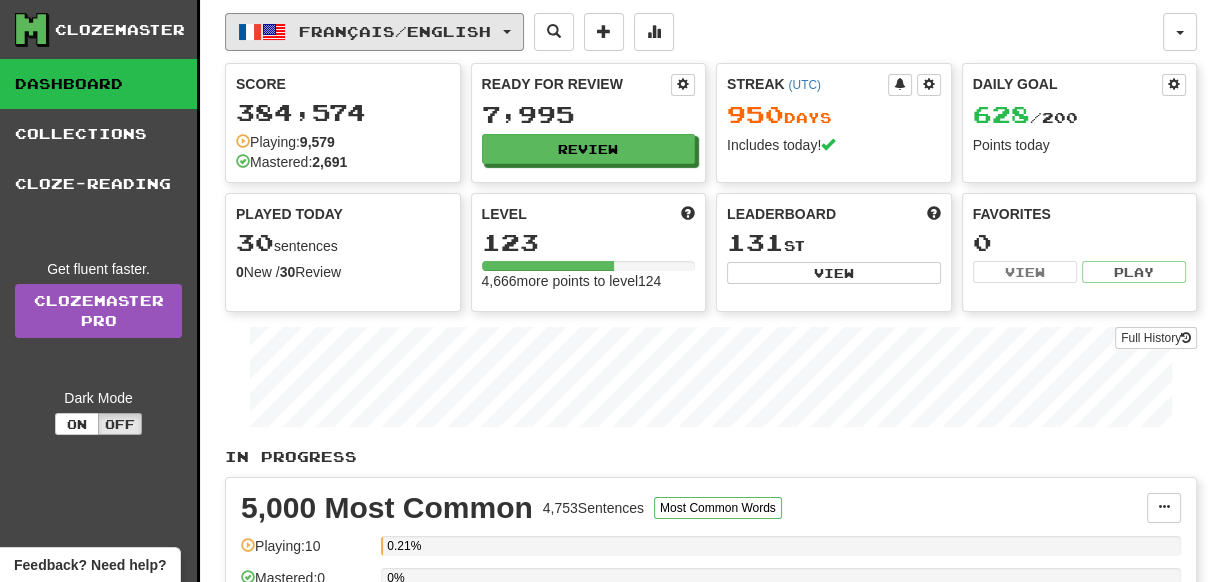 click on "Français  /  English" at bounding box center (395, 31) 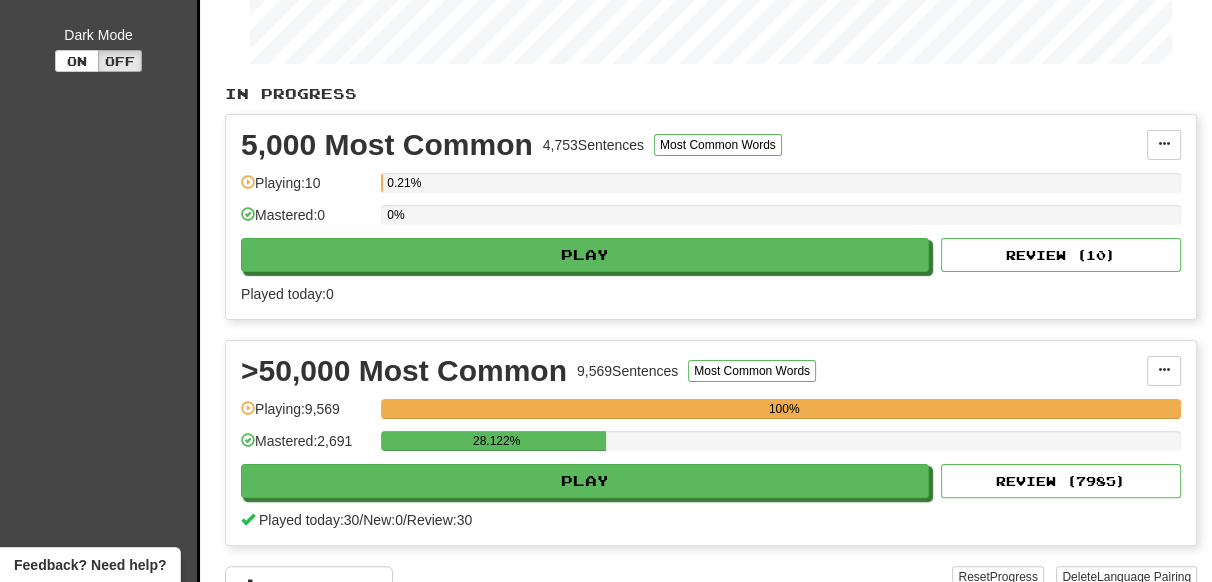 scroll, scrollTop: 0, scrollLeft: 0, axis: both 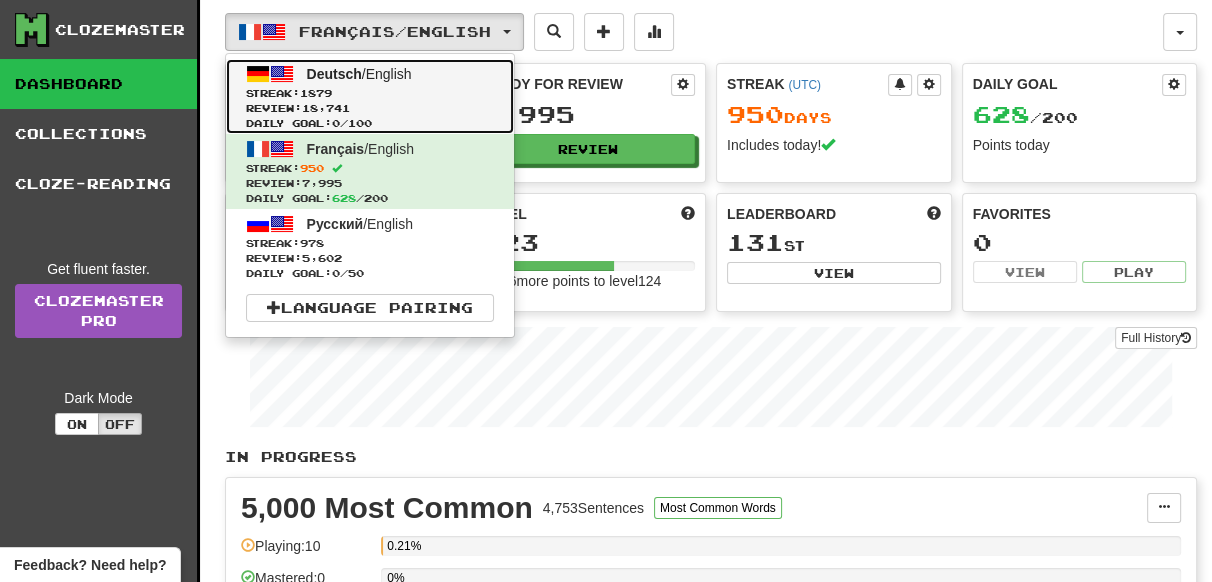 click on "Streak:  1879" at bounding box center (370, 93) 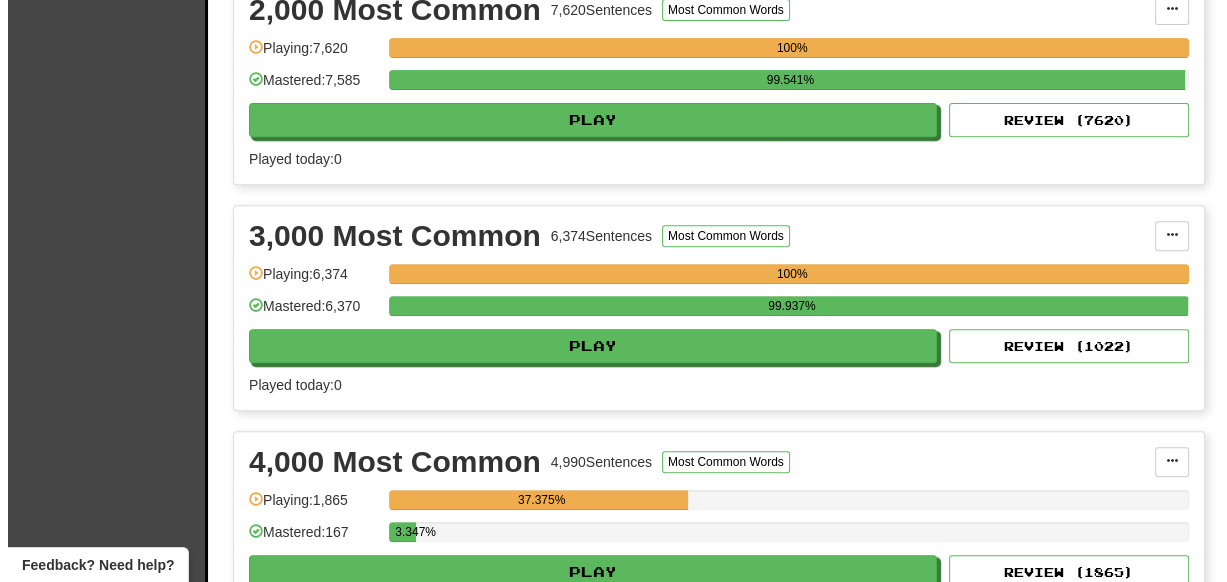 scroll, scrollTop: 727, scrollLeft: 0, axis: vertical 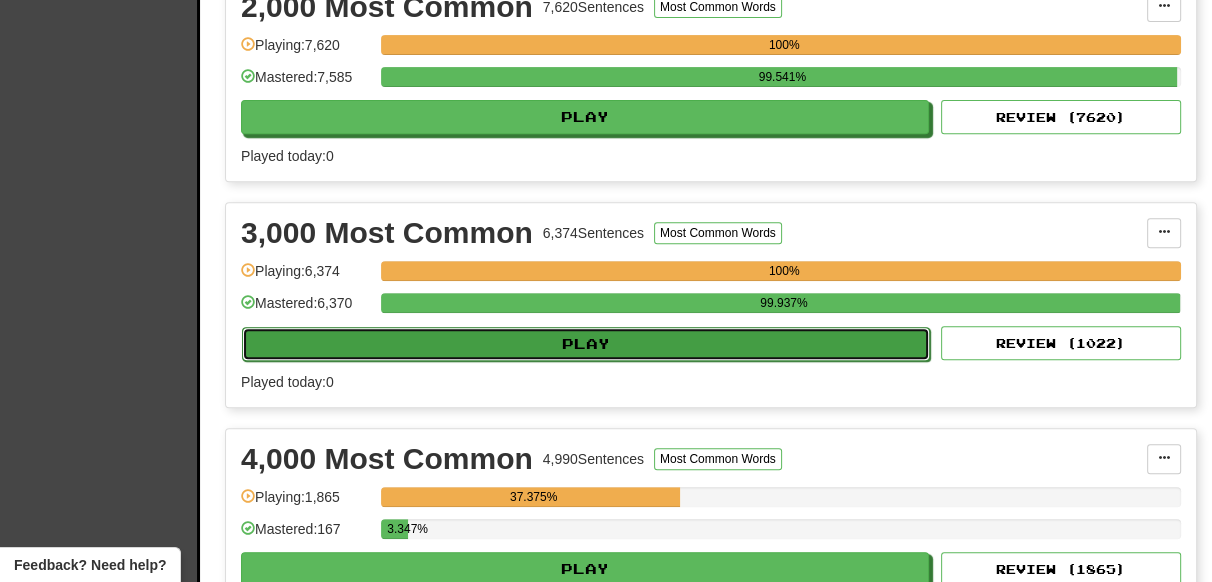 click on "Play" at bounding box center [586, 344] 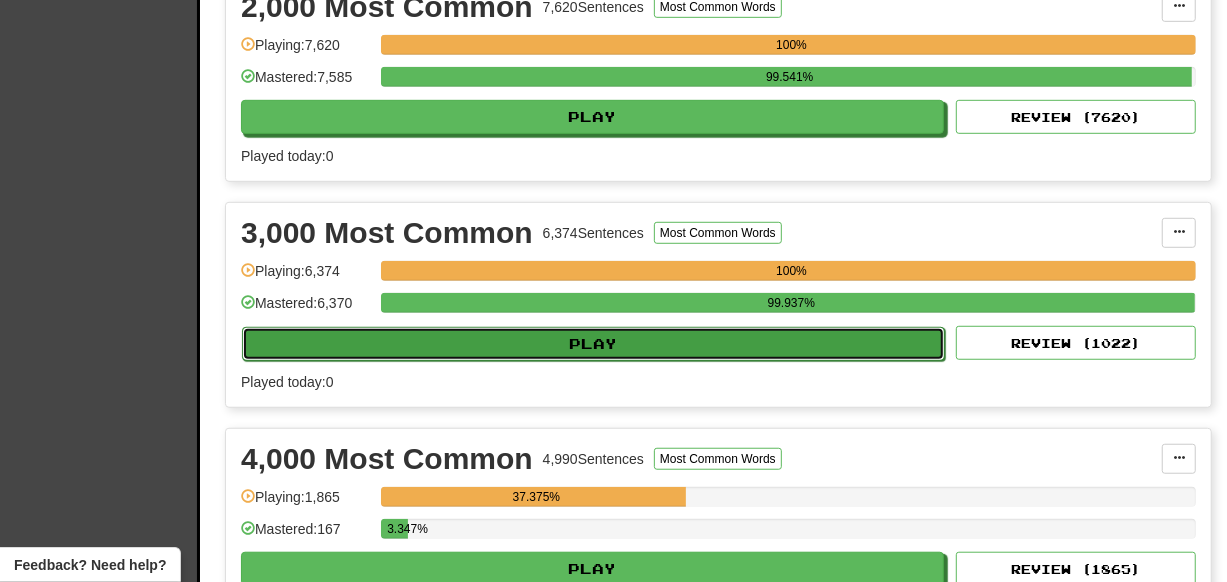 select on "**" 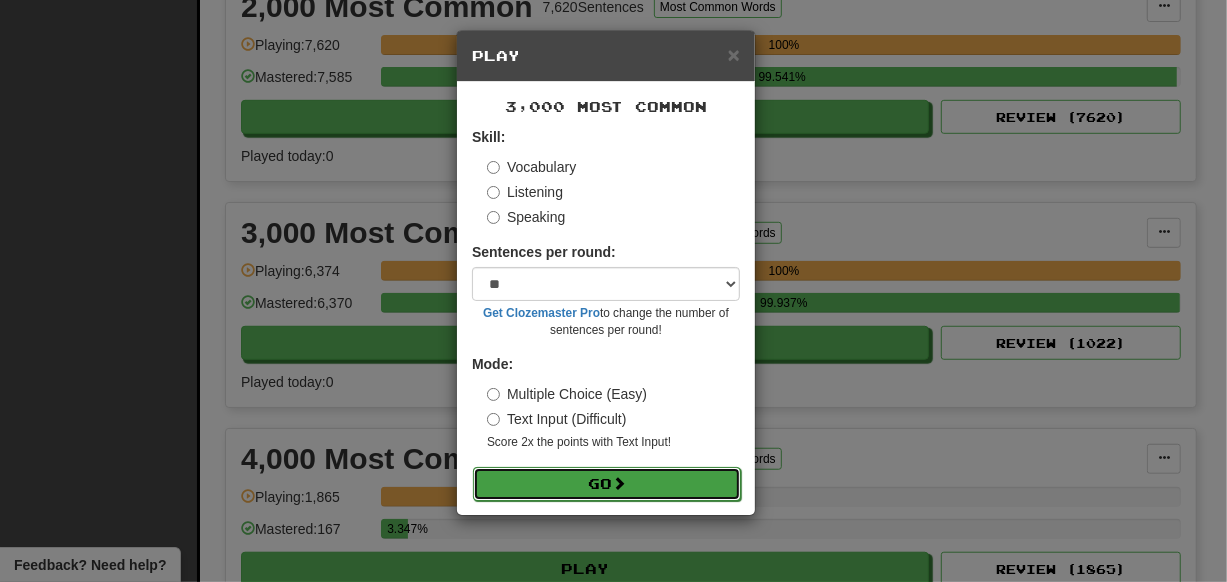 click at bounding box center [619, 483] 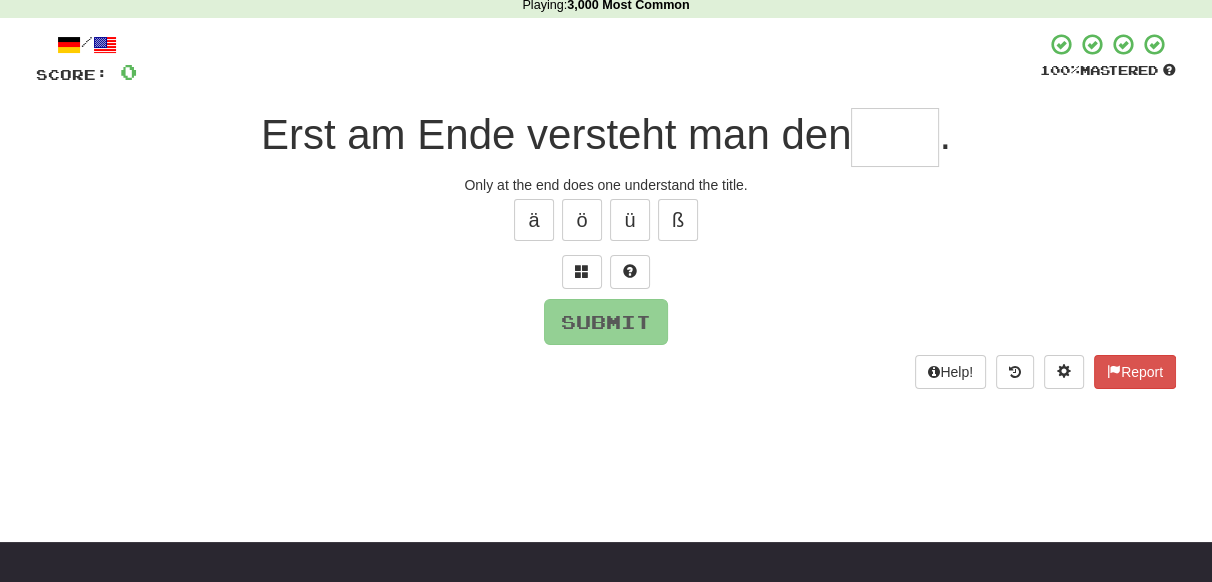 scroll, scrollTop: 90, scrollLeft: 0, axis: vertical 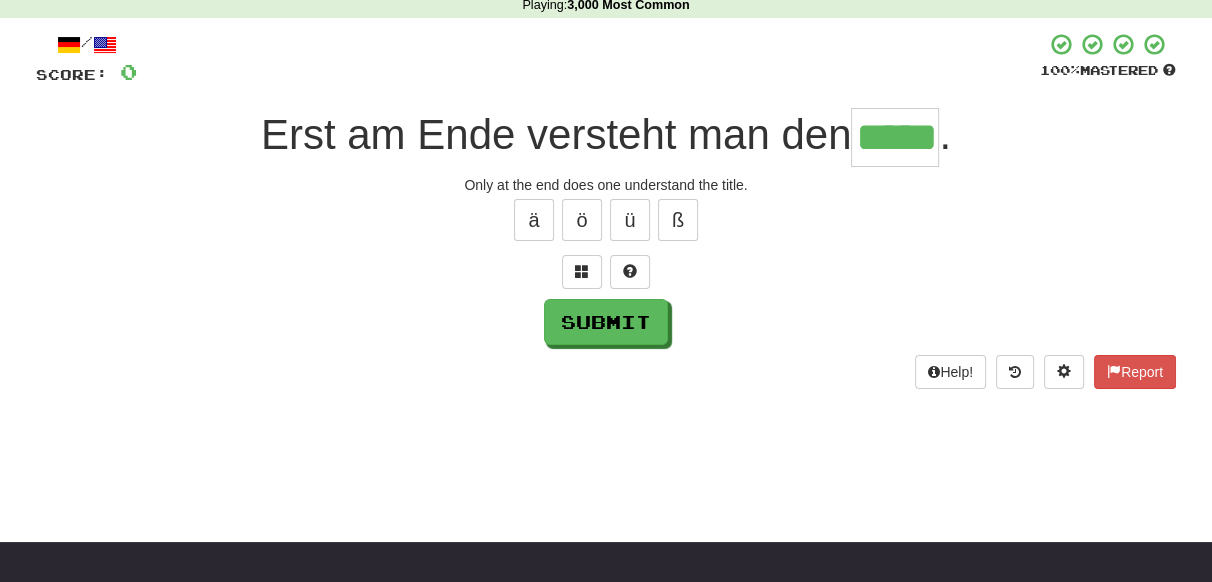 type on "*****" 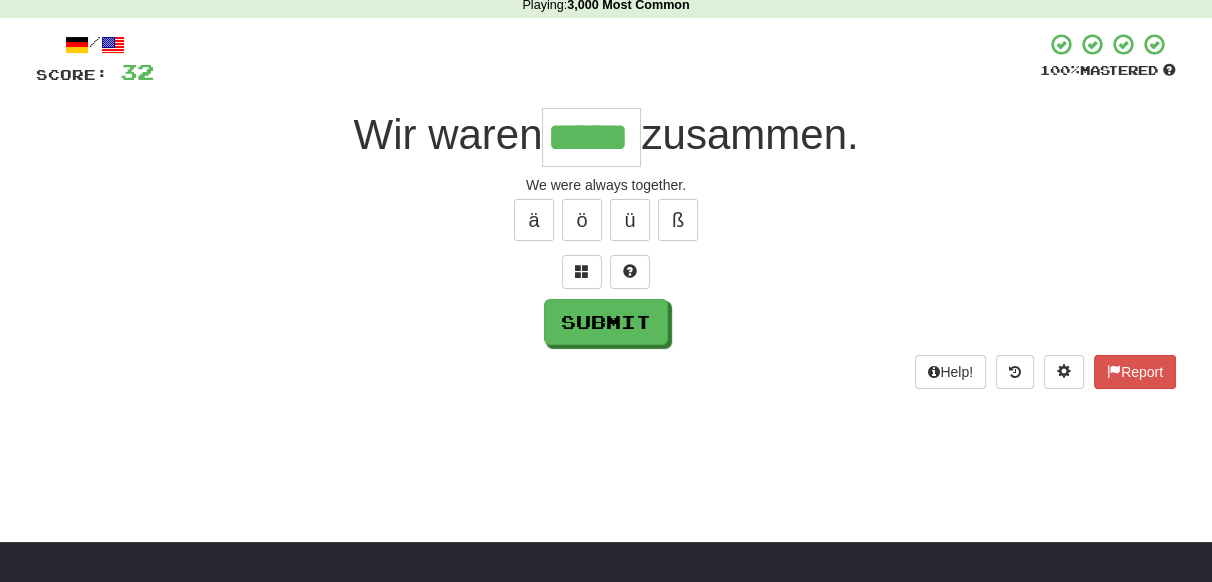 type on "*****" 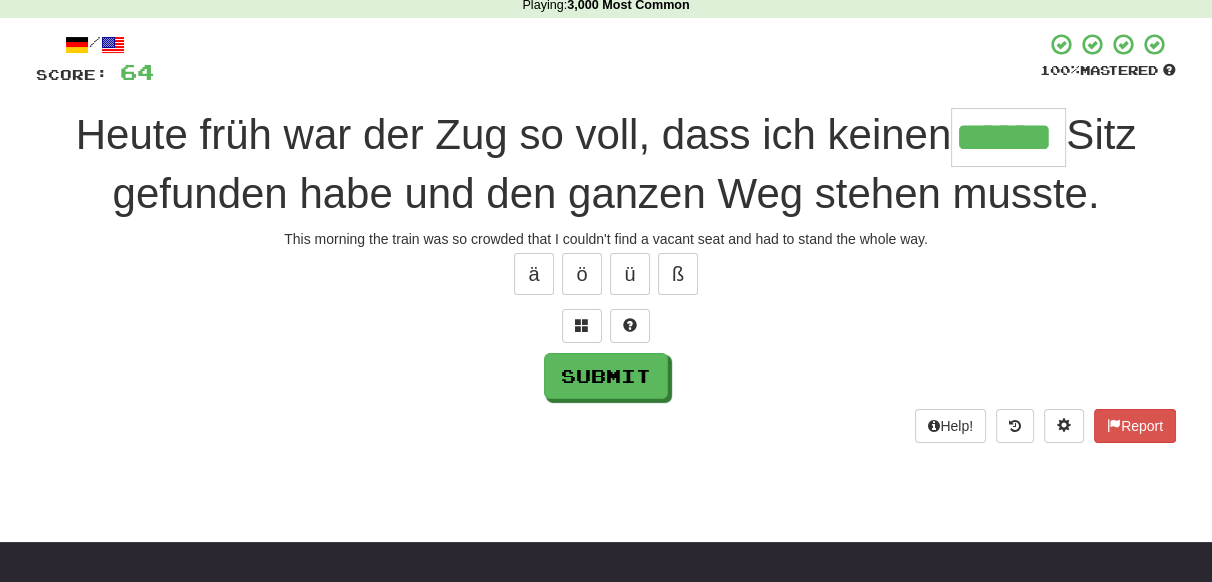 type on "******" 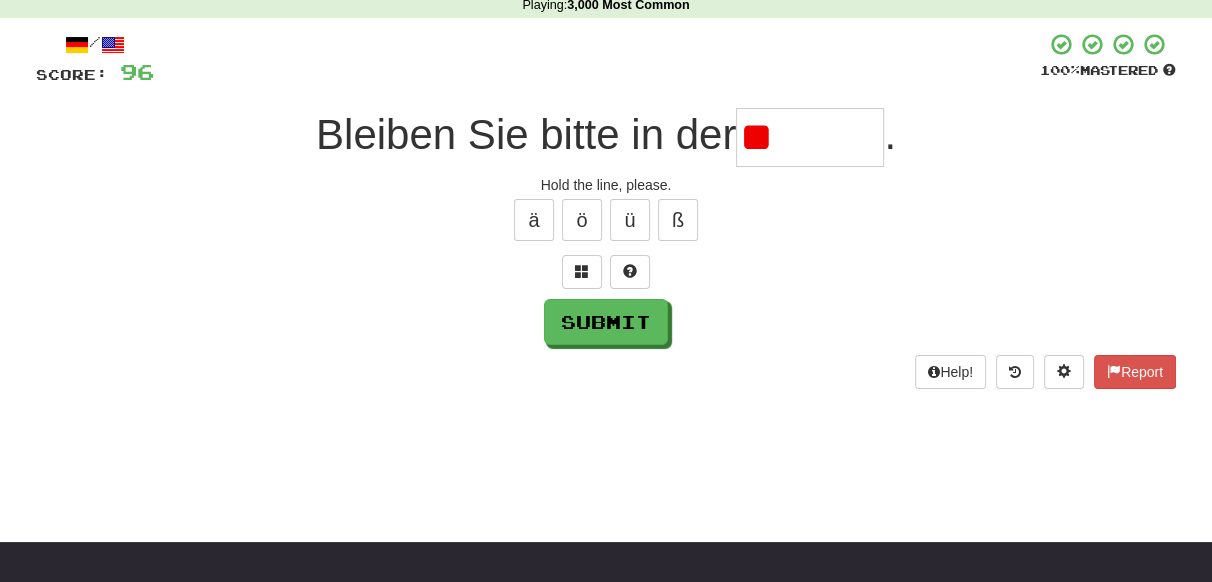 type on "*" 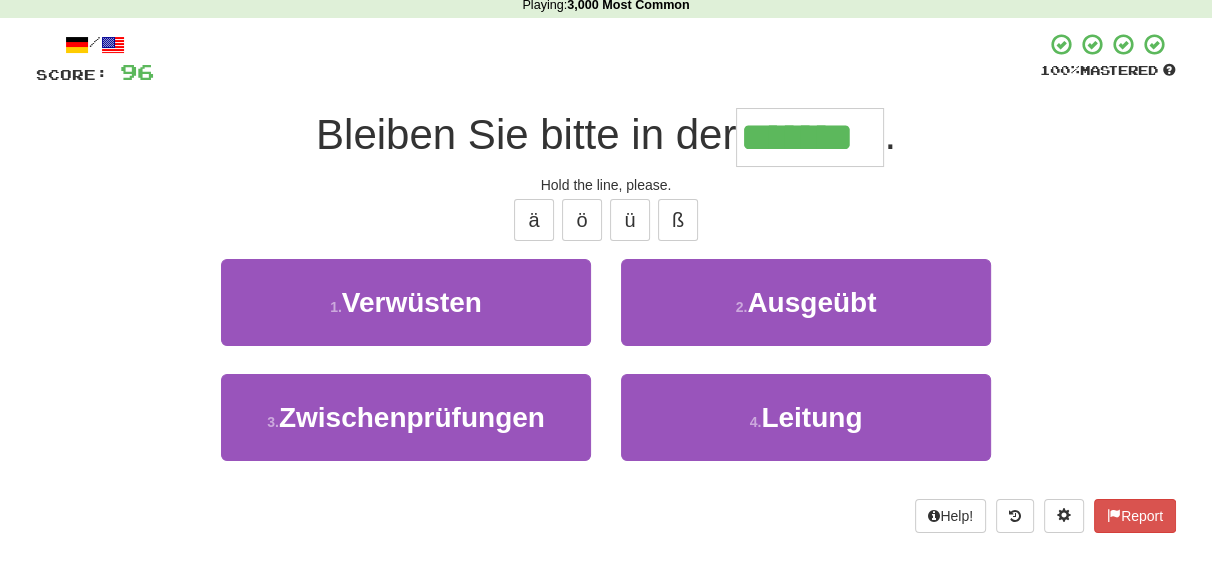 type on "*******" 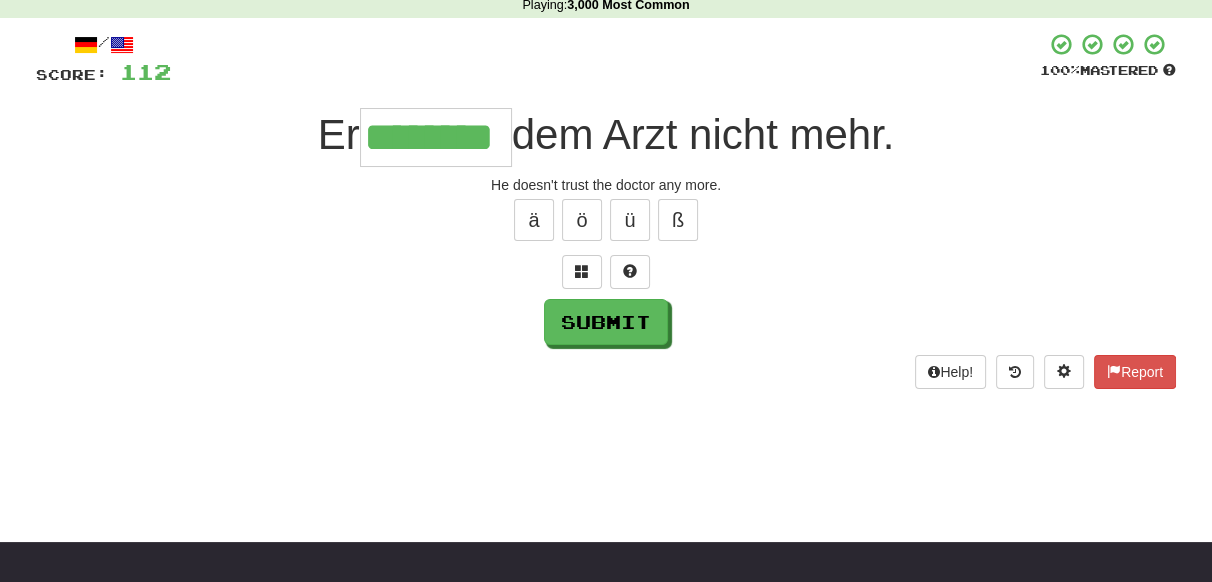 type on "********" 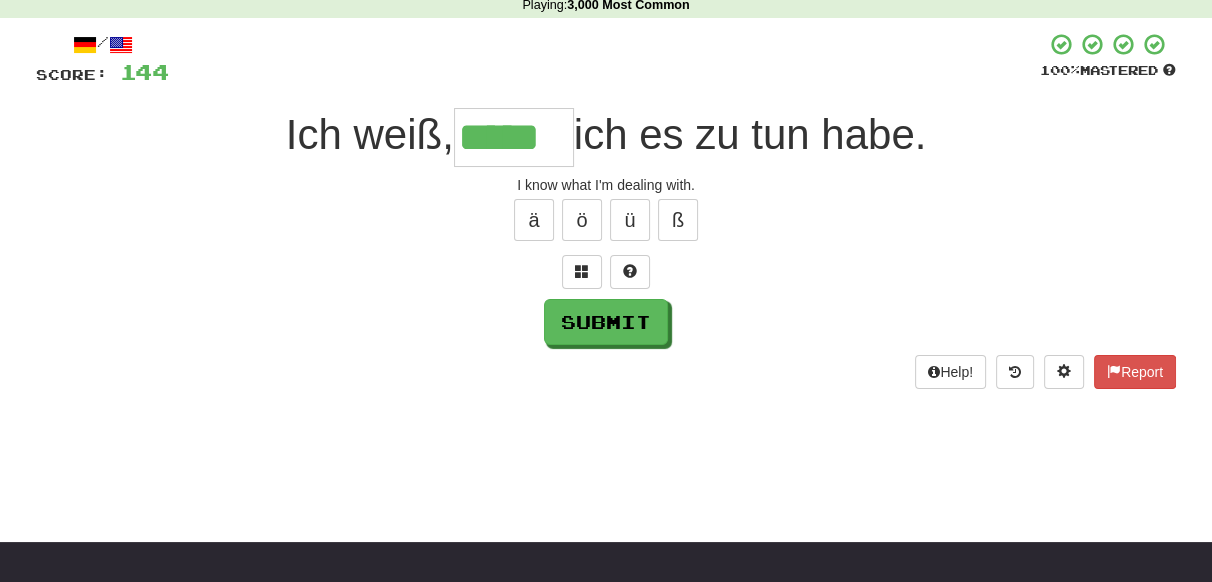 type on "*****" 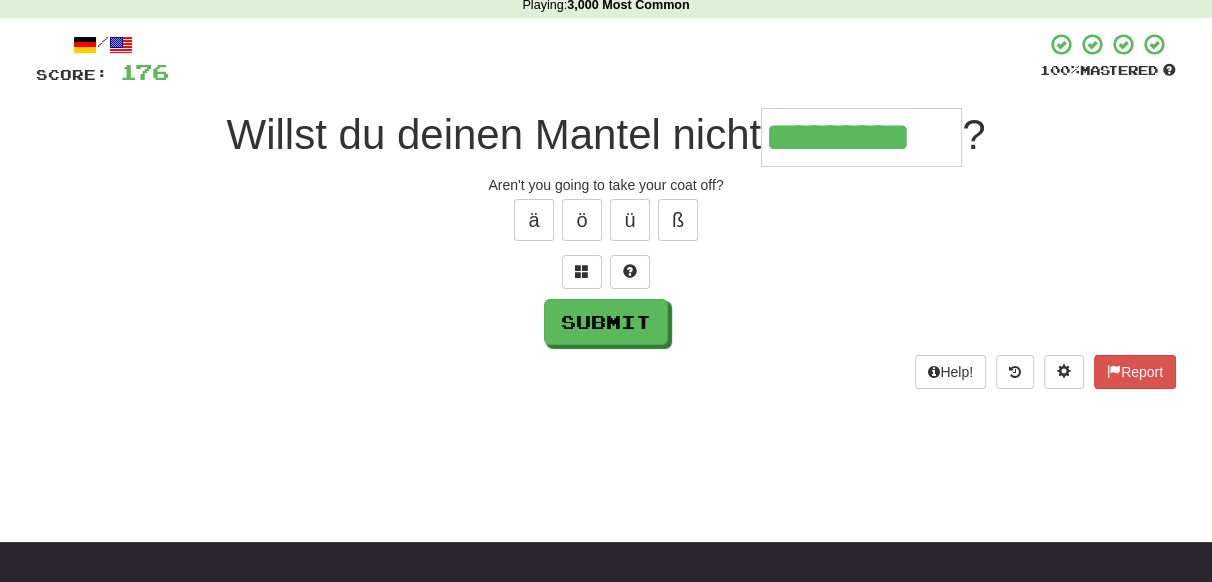 type on "*********" 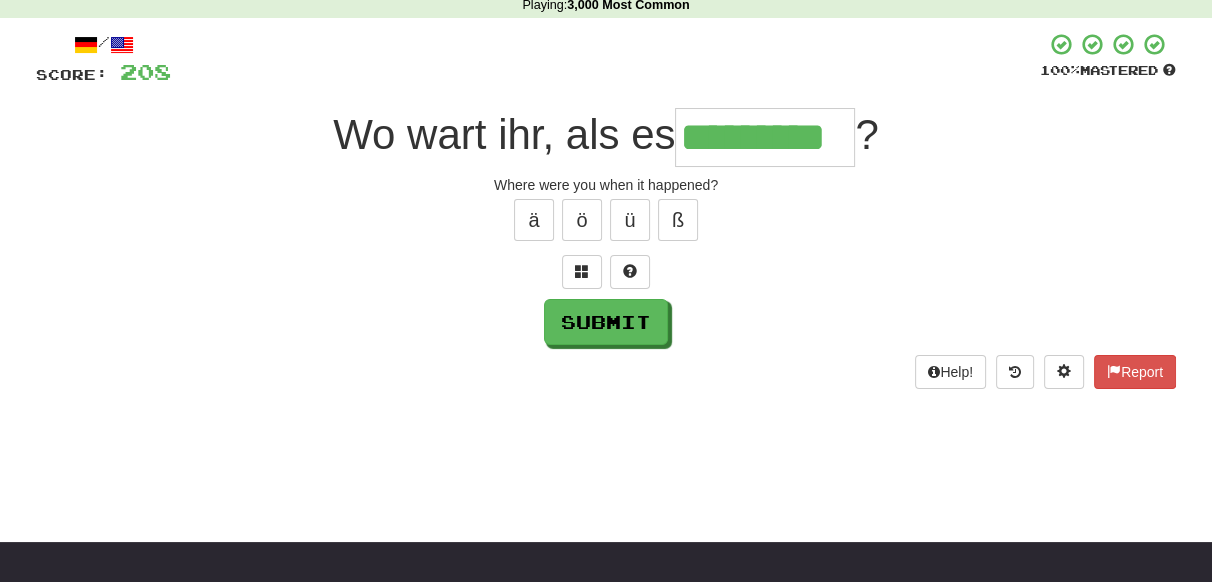 type on "*********" 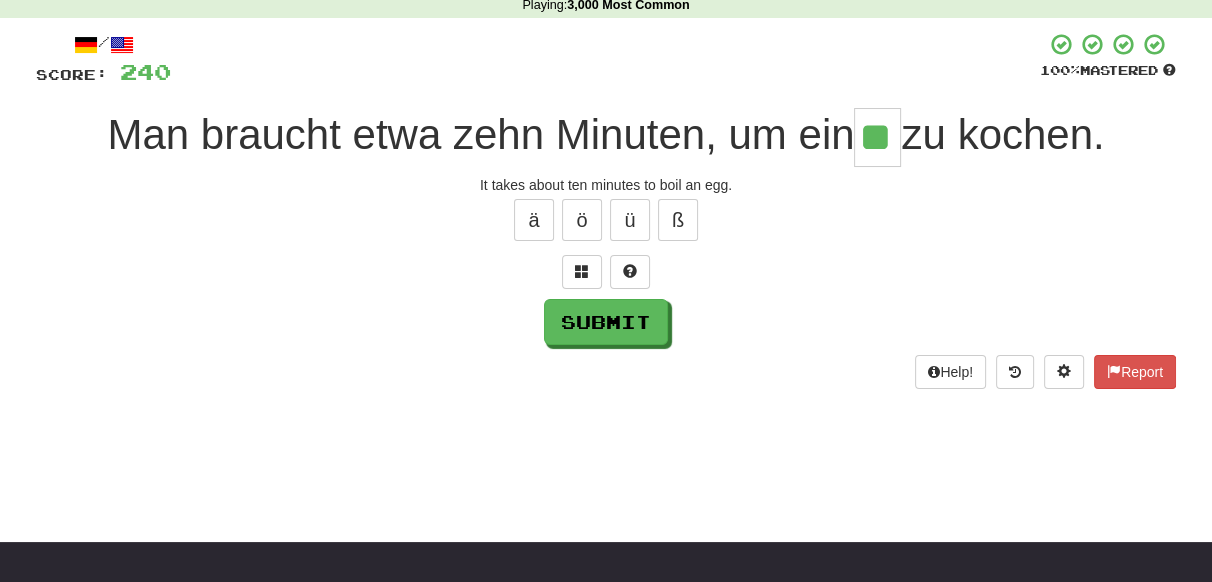 type on "**" 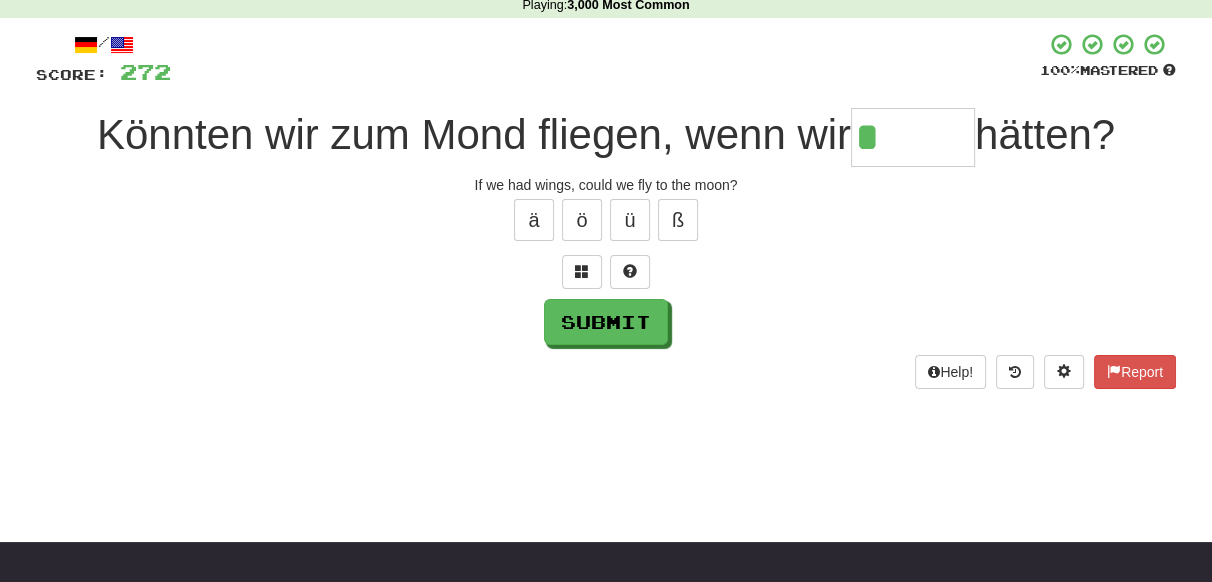click on "*" at bounding box center [913, 137] 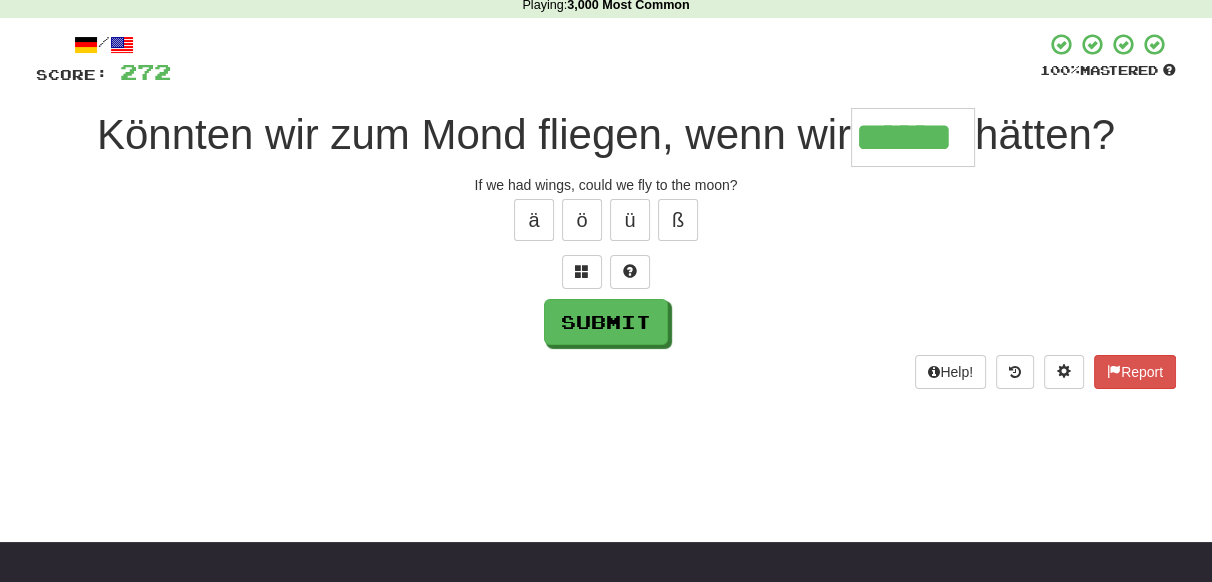 type on "******" 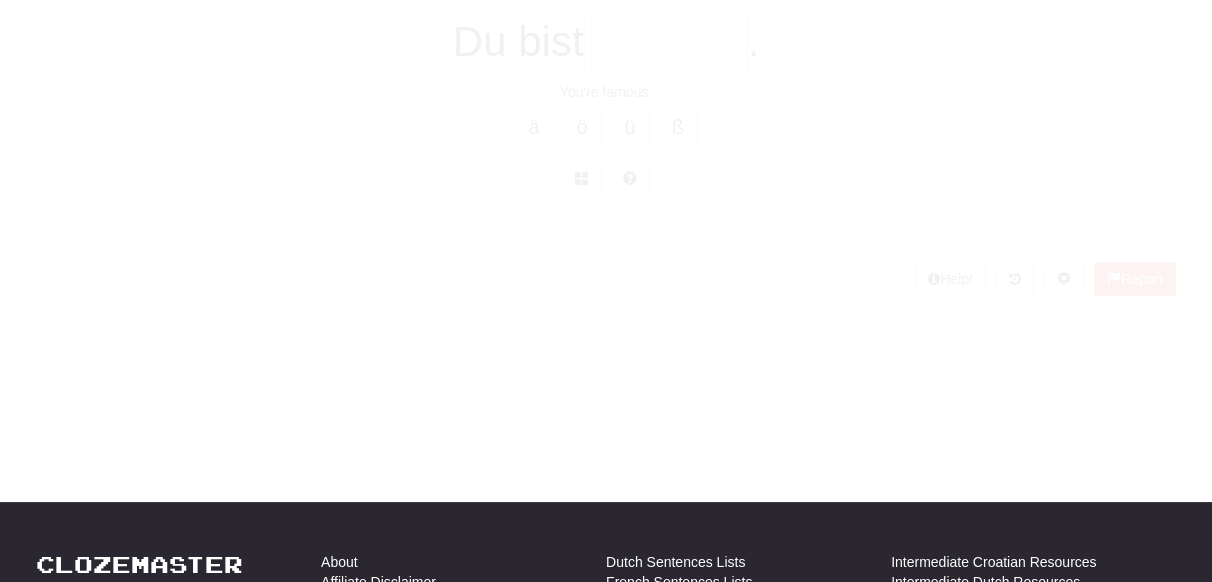 scroll, scrollTop: 90, scrollLeft: 0, axis: vertical 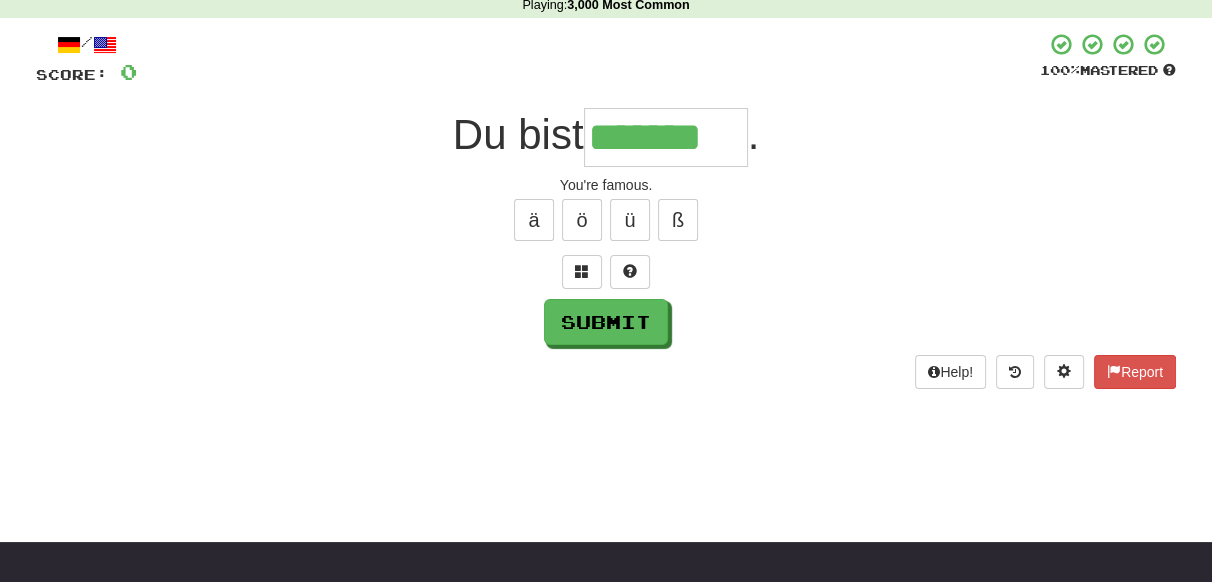 type on "*******" 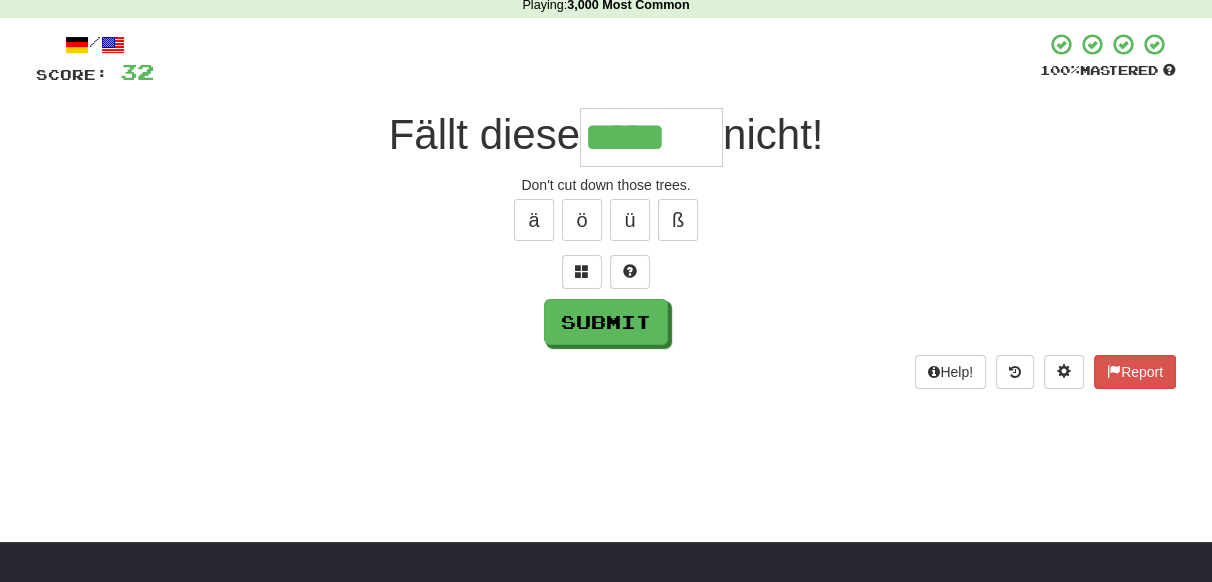 type on "*****" 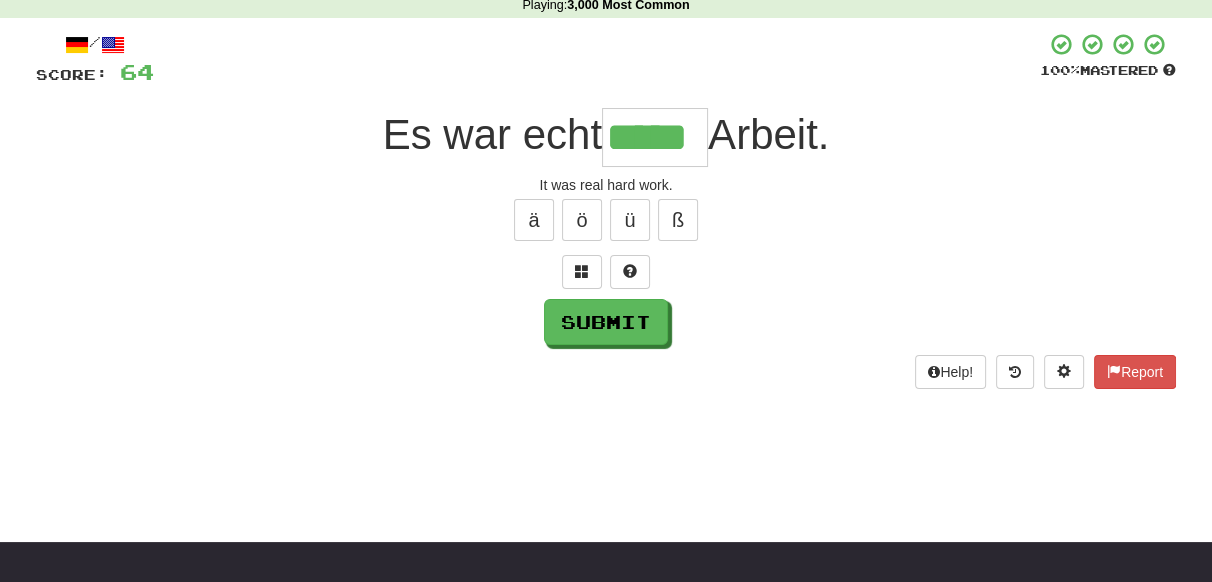 type on "*****" 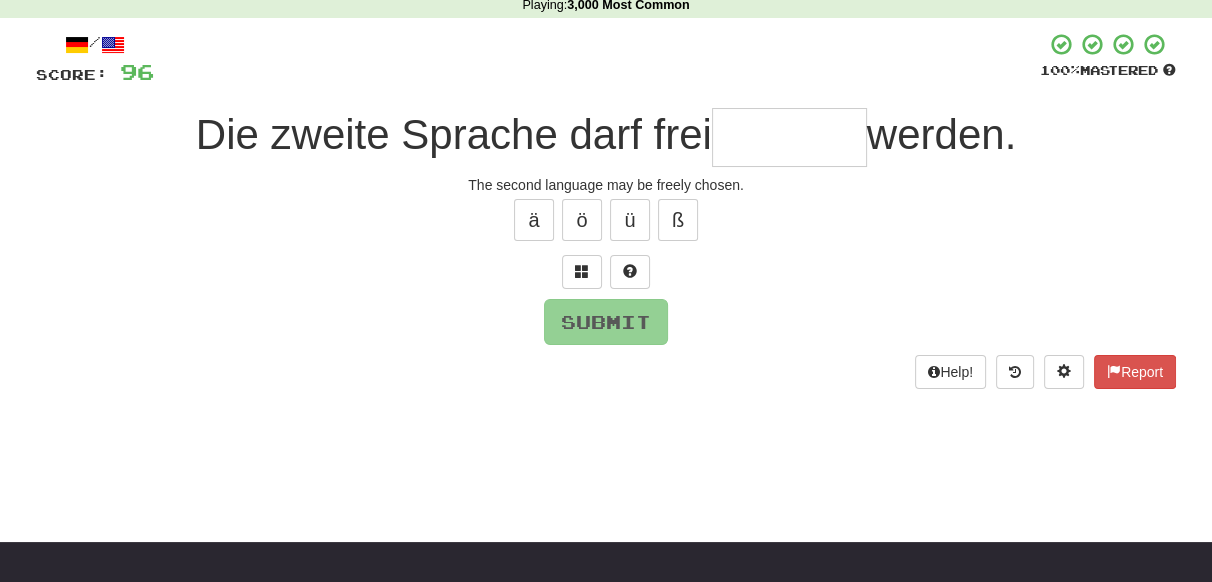 type on "*" 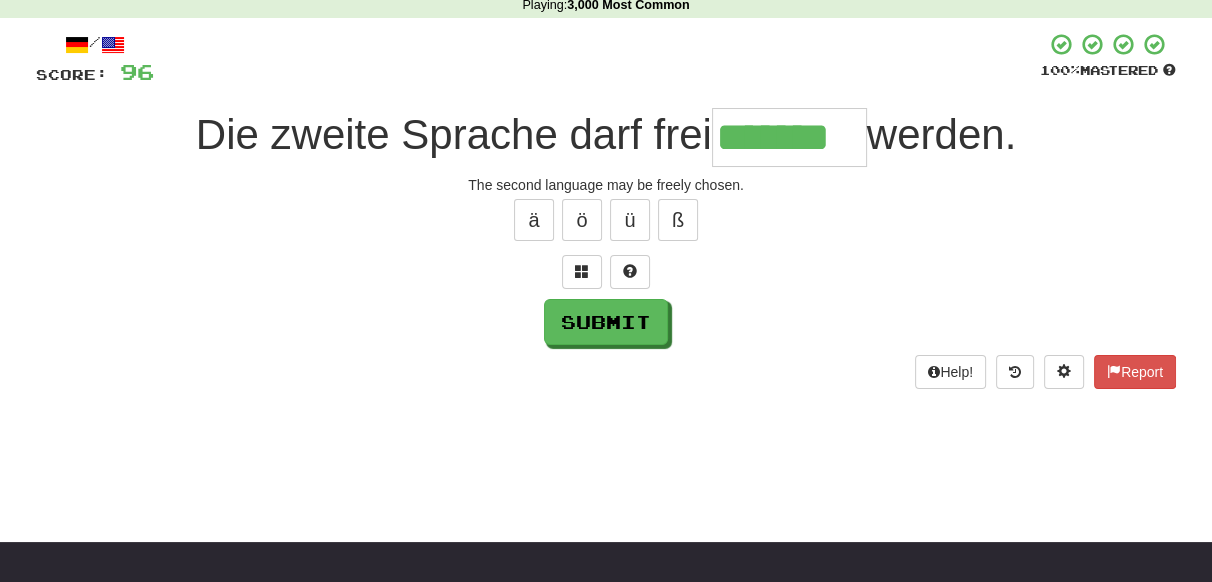 type on "*******" 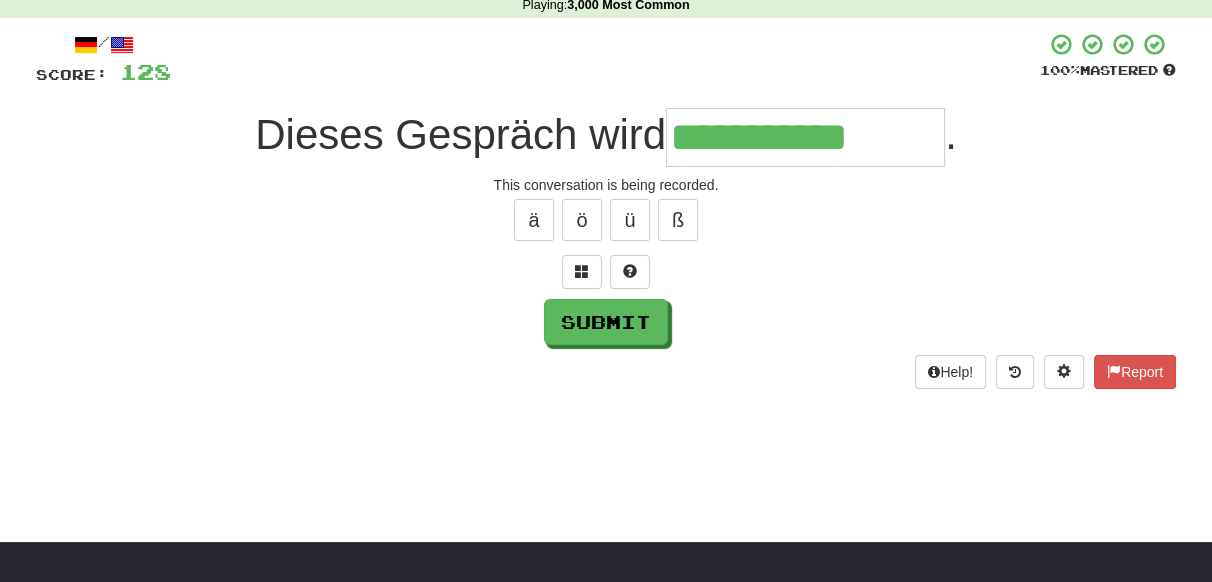 type on "**********" 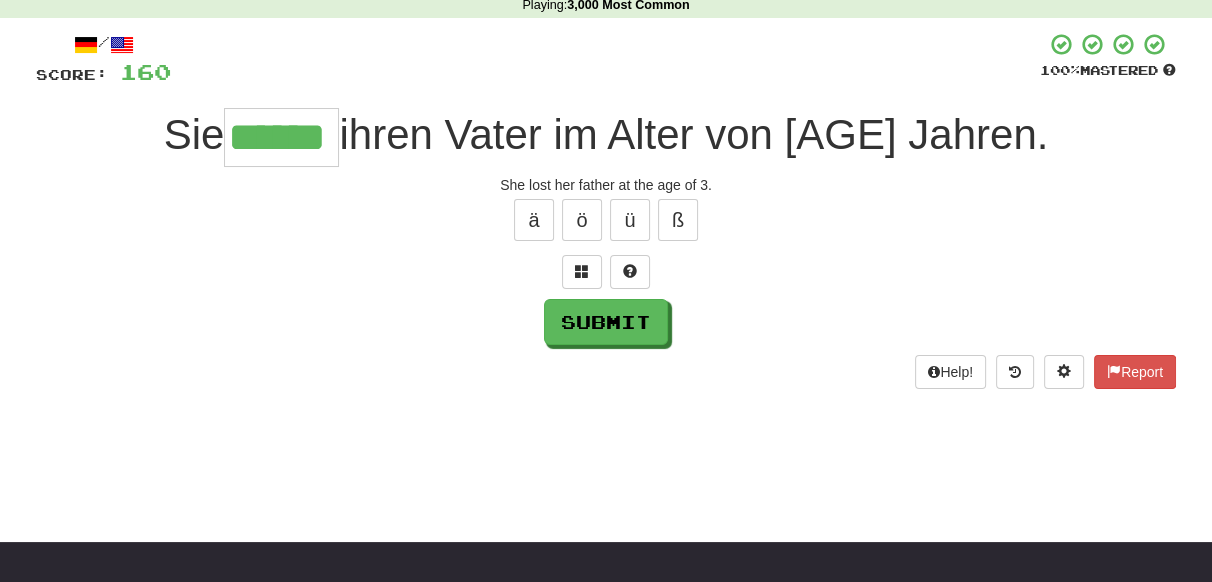 type on "******" 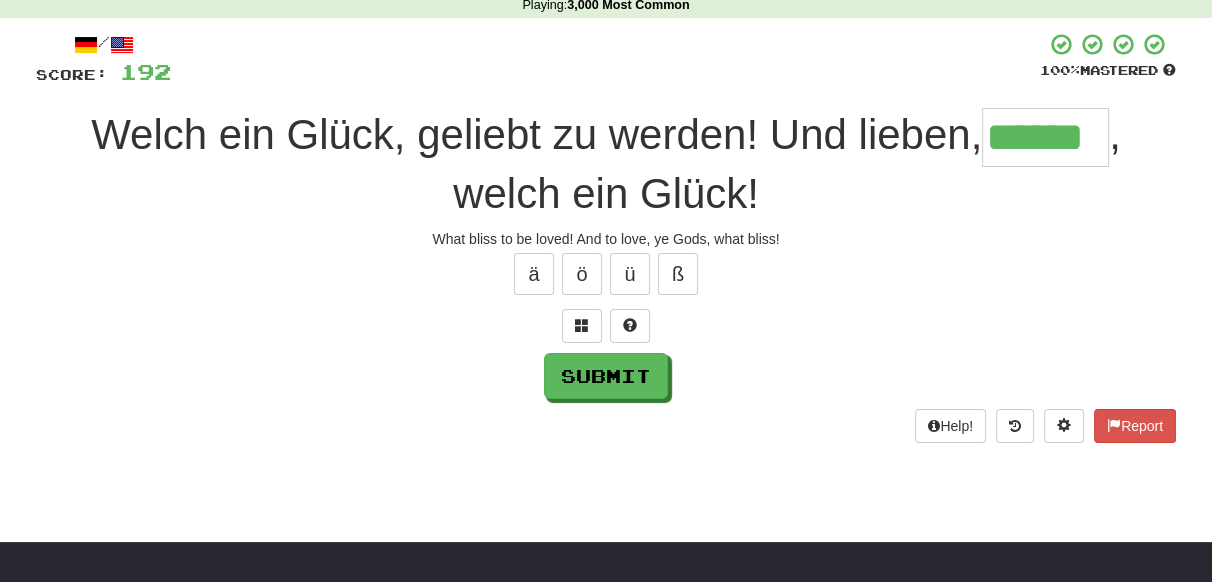 type on "******" 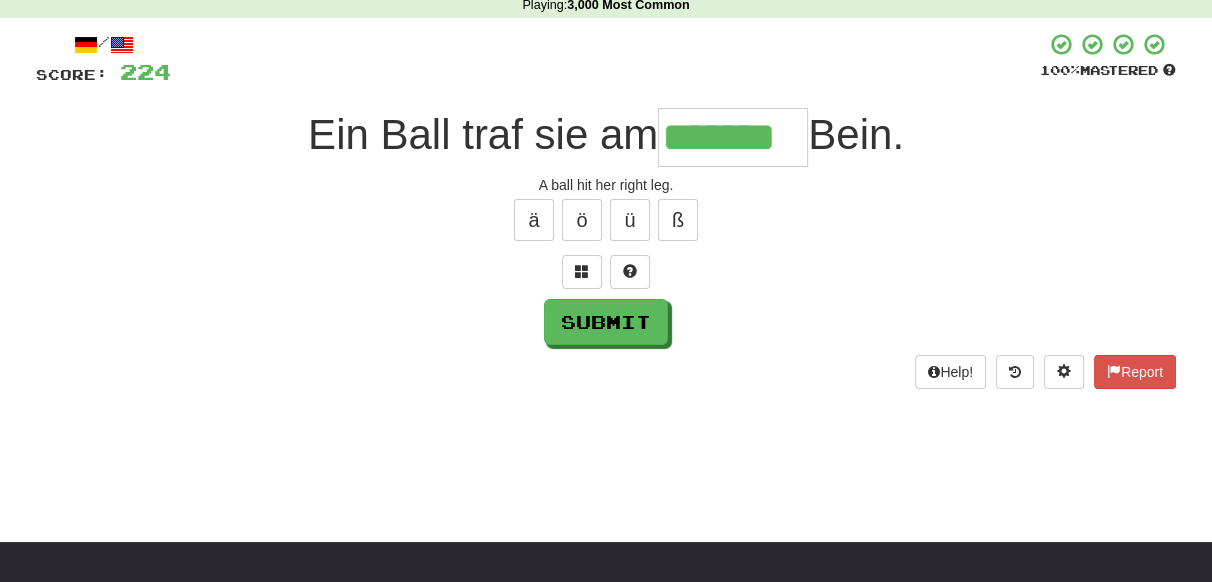 type on "*******" 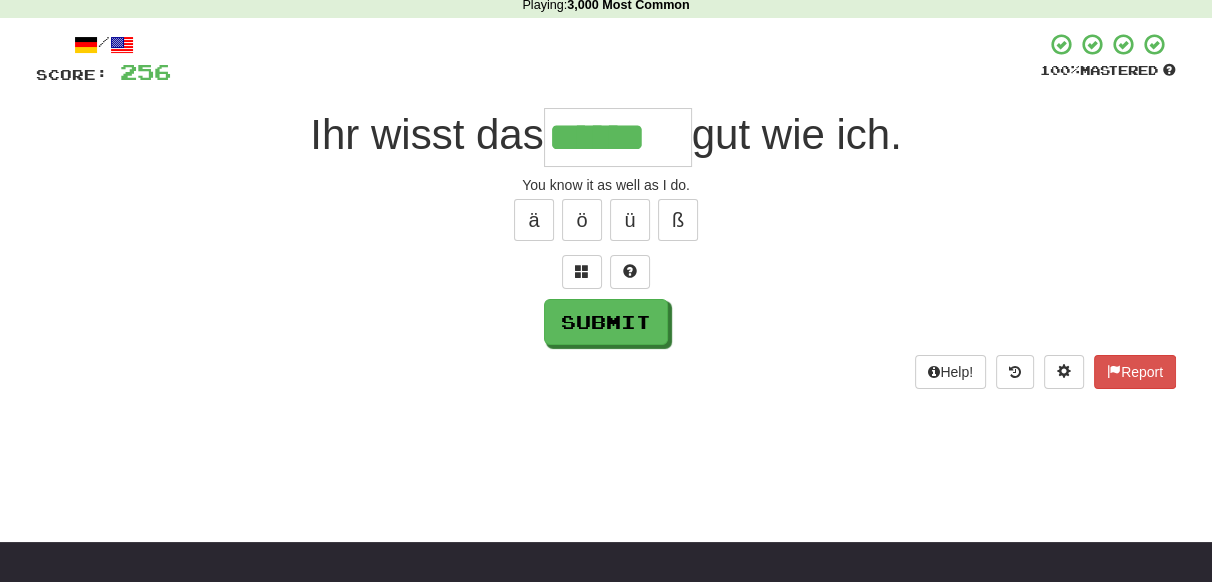type on "******" 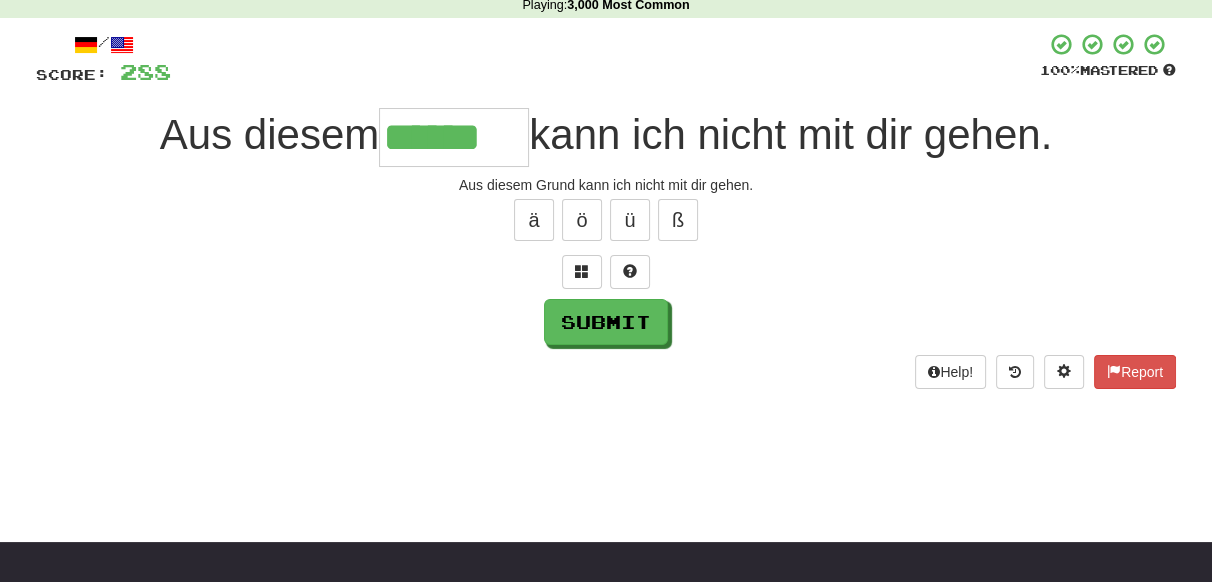type on "******" 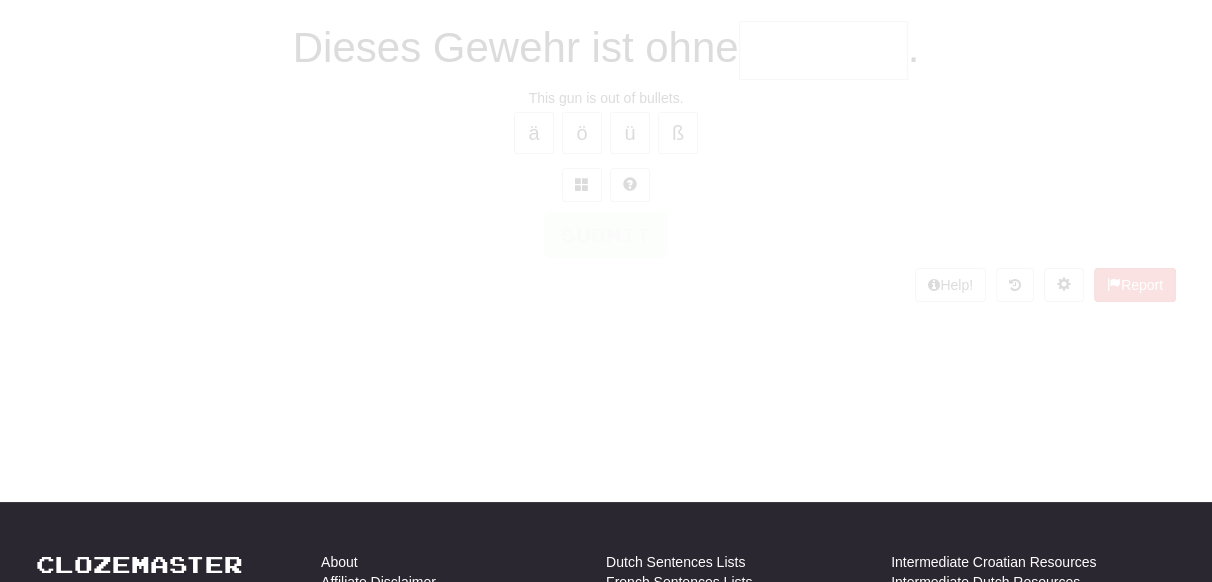 scroll, scrollTop: 90, scrollLeft: 0, axis: vertical 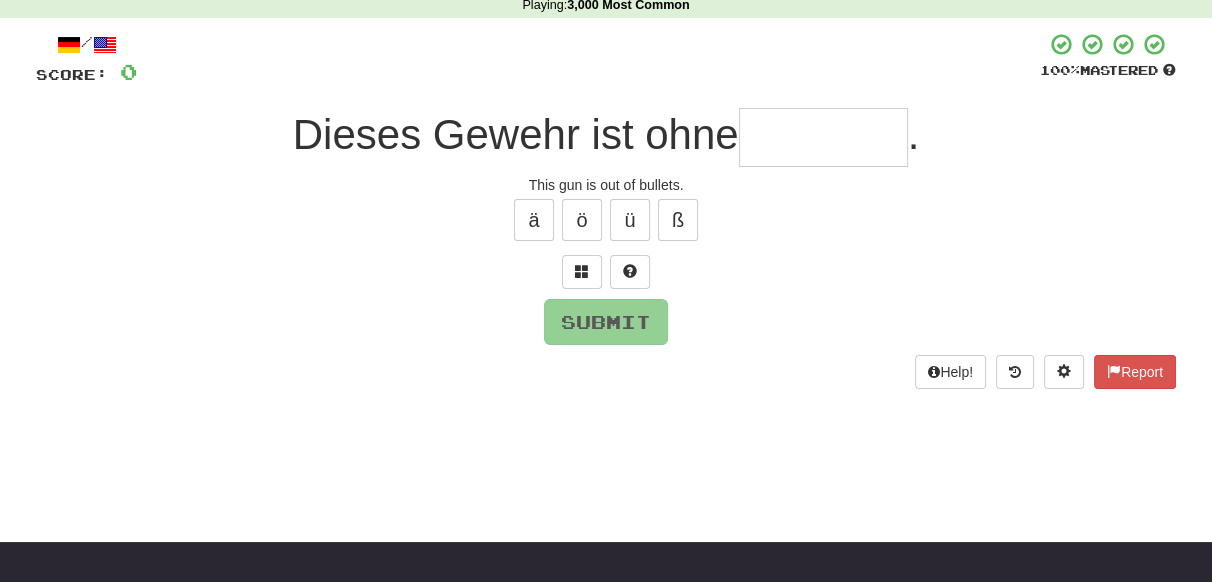type on "*" 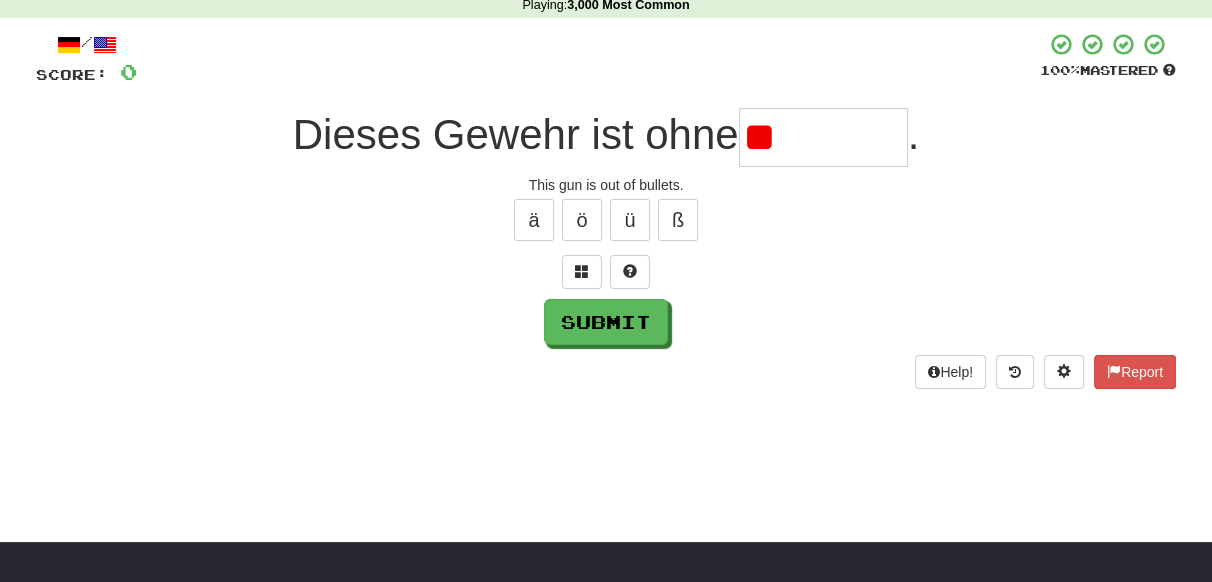 type on "*" 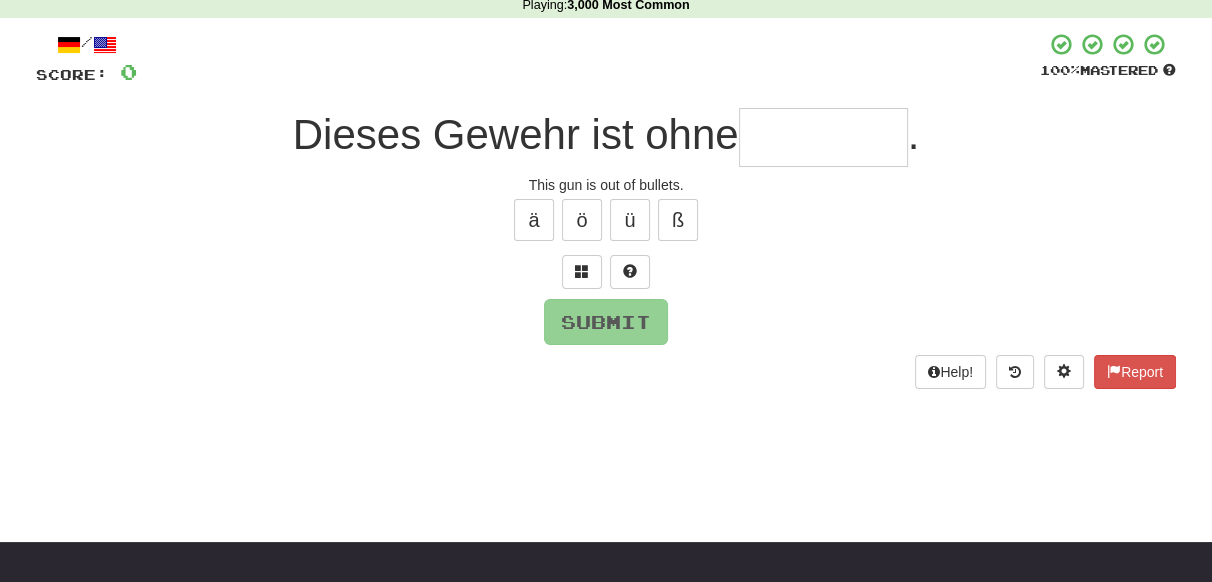 type on "*" 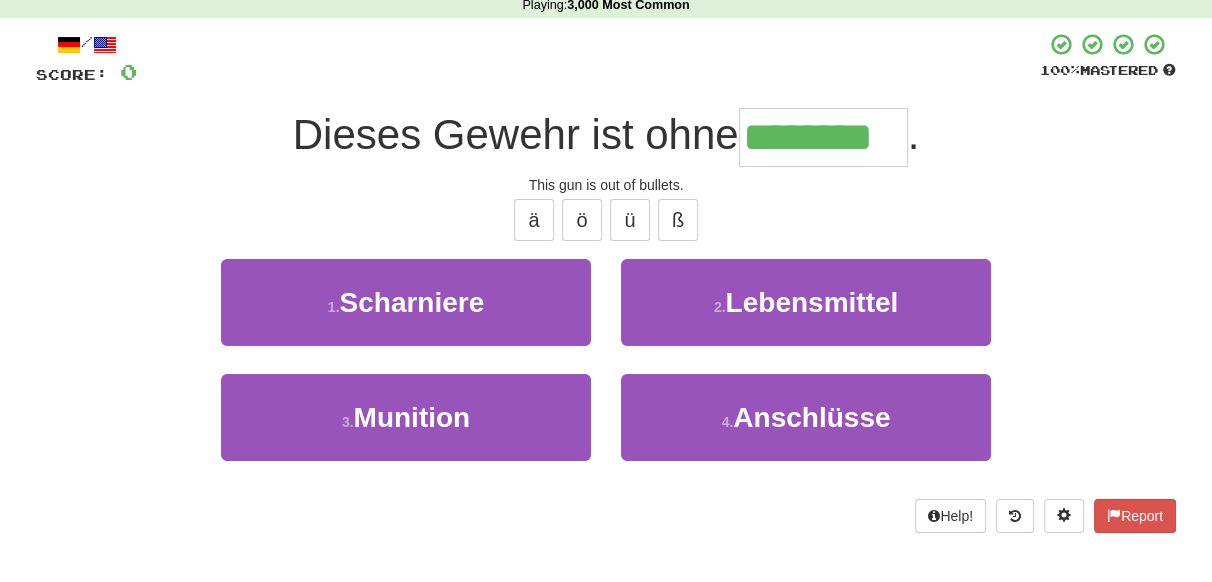 type on "********" 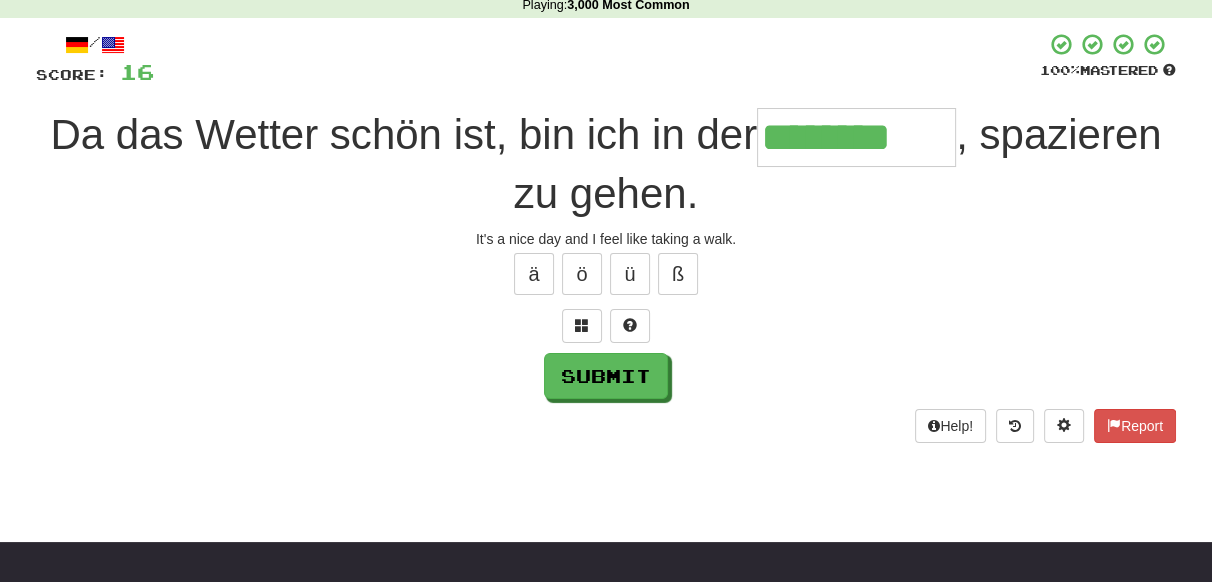 type on "********" 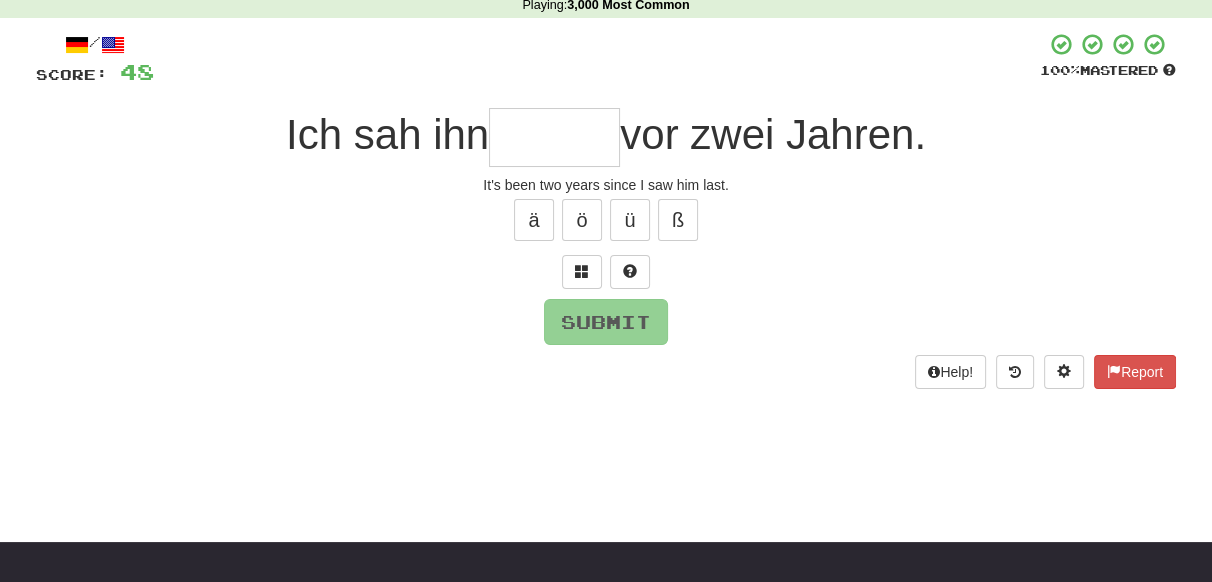 type on "*" 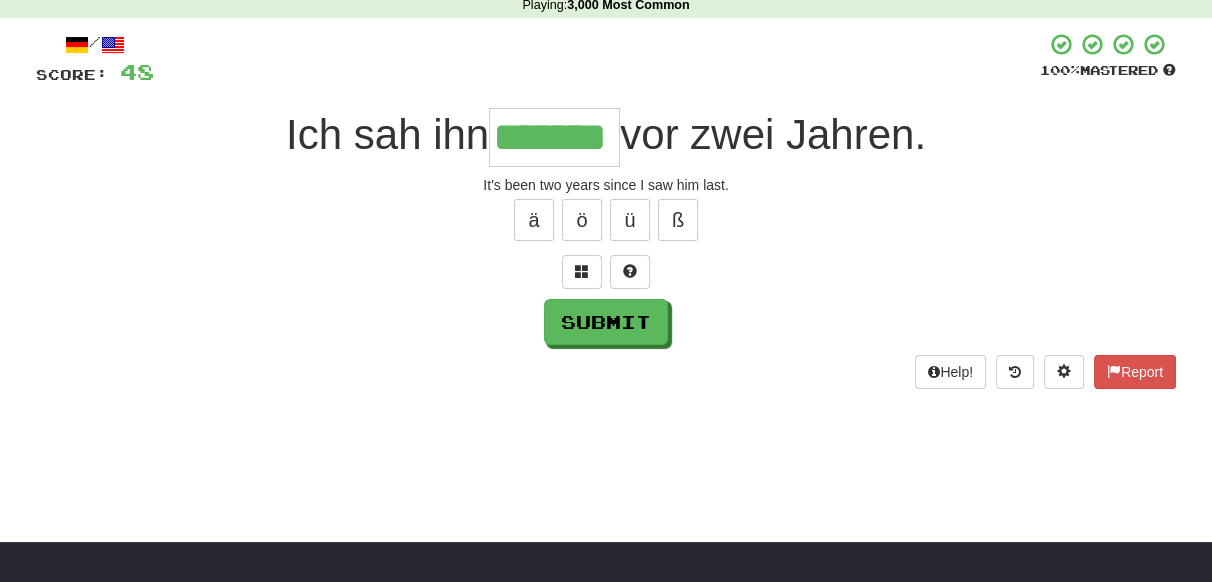type on "*******" 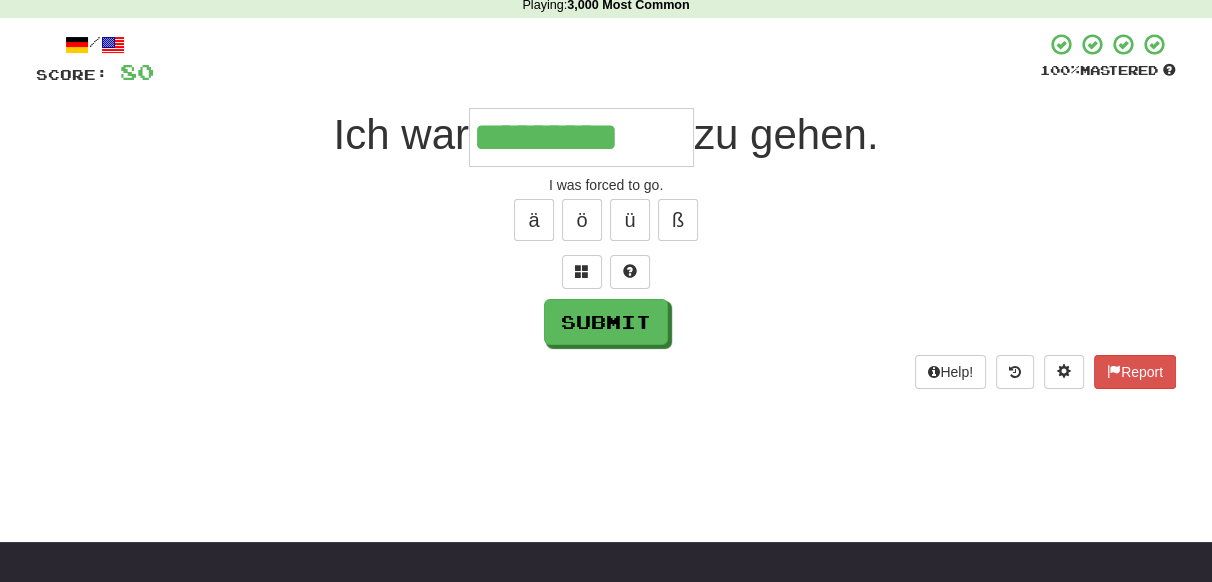 type on "*********" 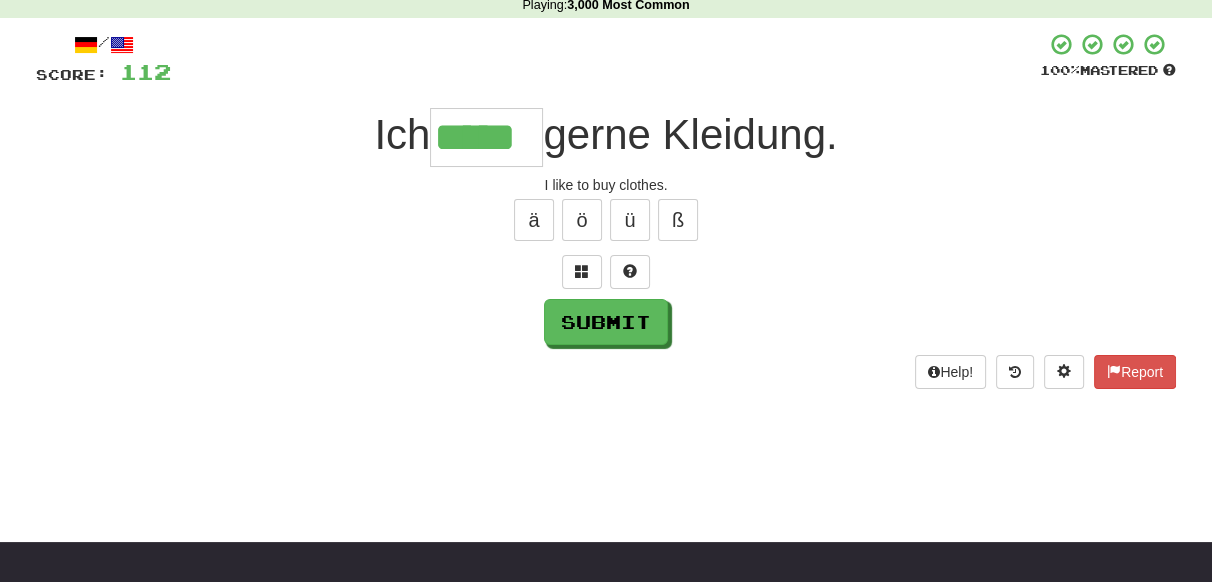type on "*****" 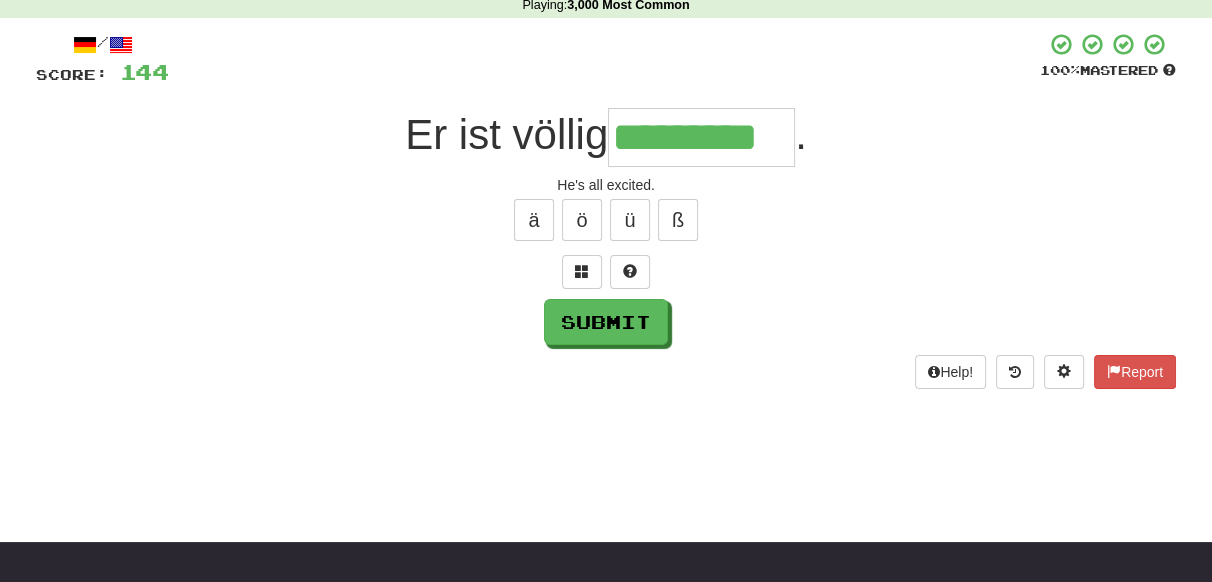 type on "*********" 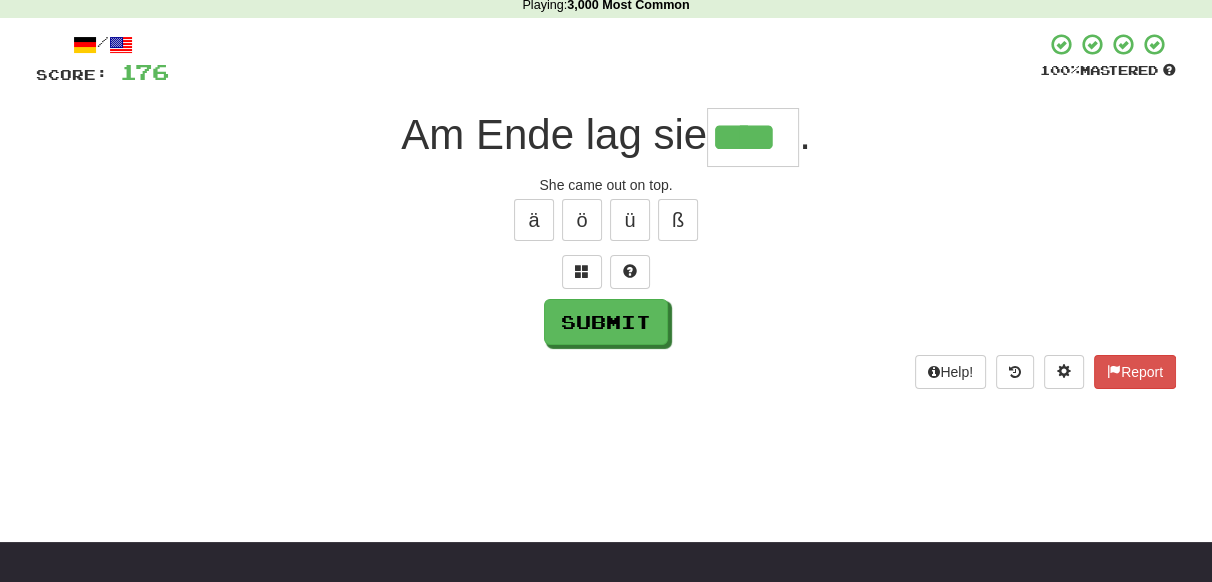 type on "****" 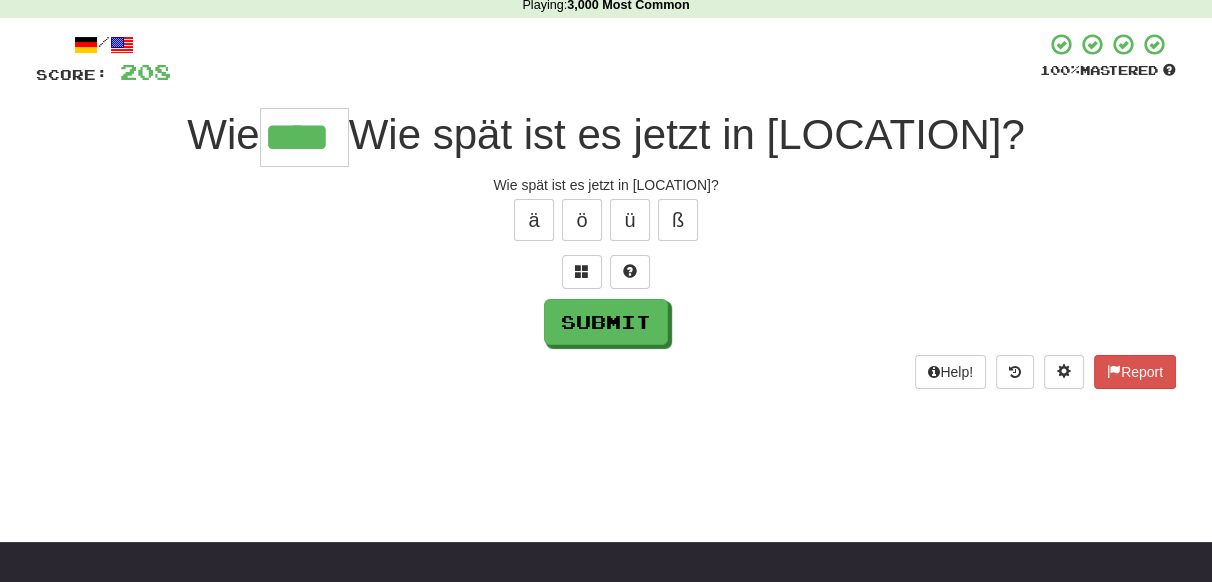 type on "****" 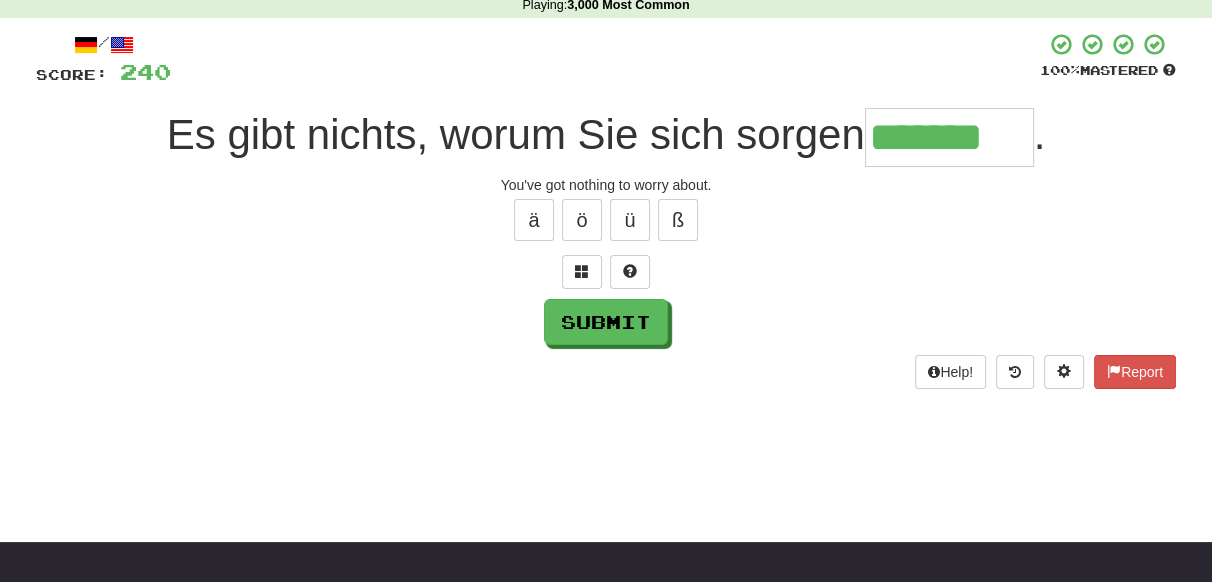 type on "*******" 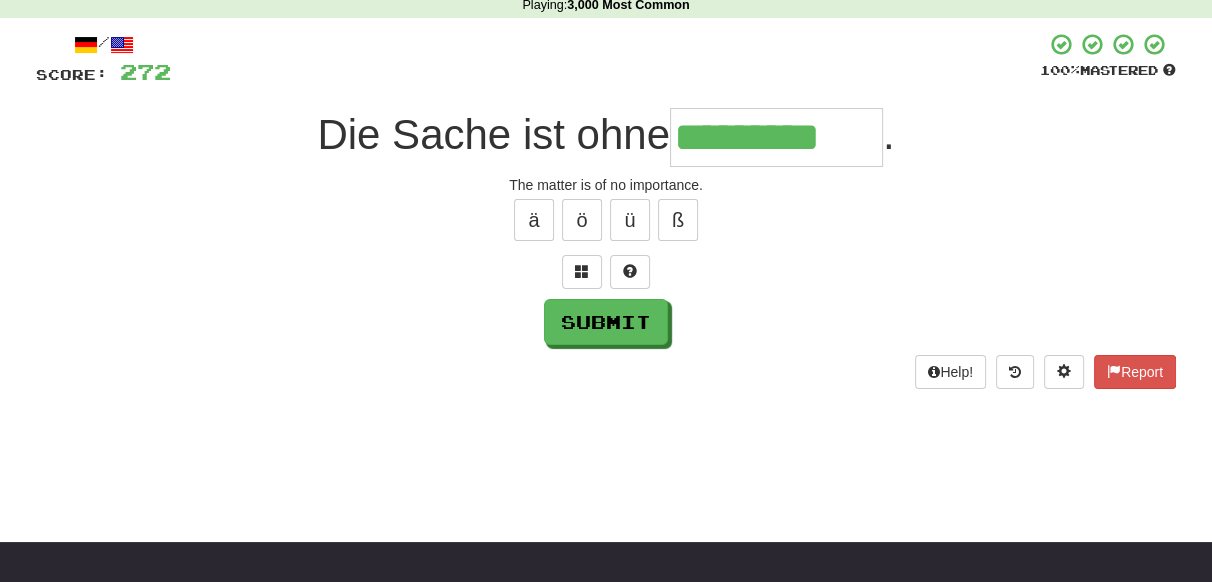type on "*********" 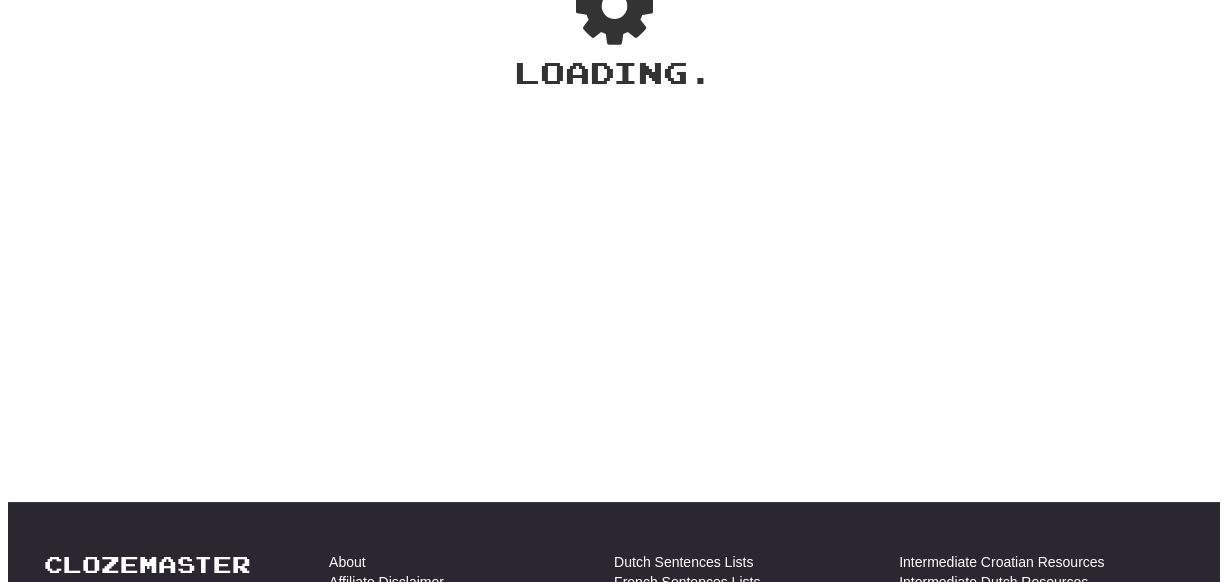 scroll, scrollTop: 90, scrollLeft: 0, axis: vertical 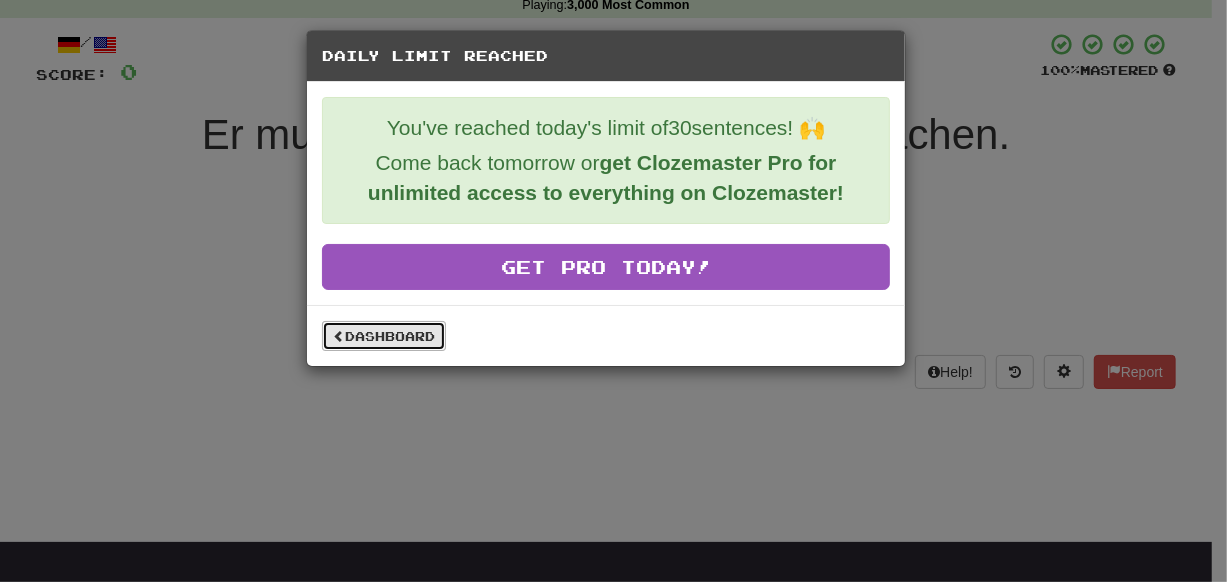 click on "Dashboard" at bounding box center (384, 336) 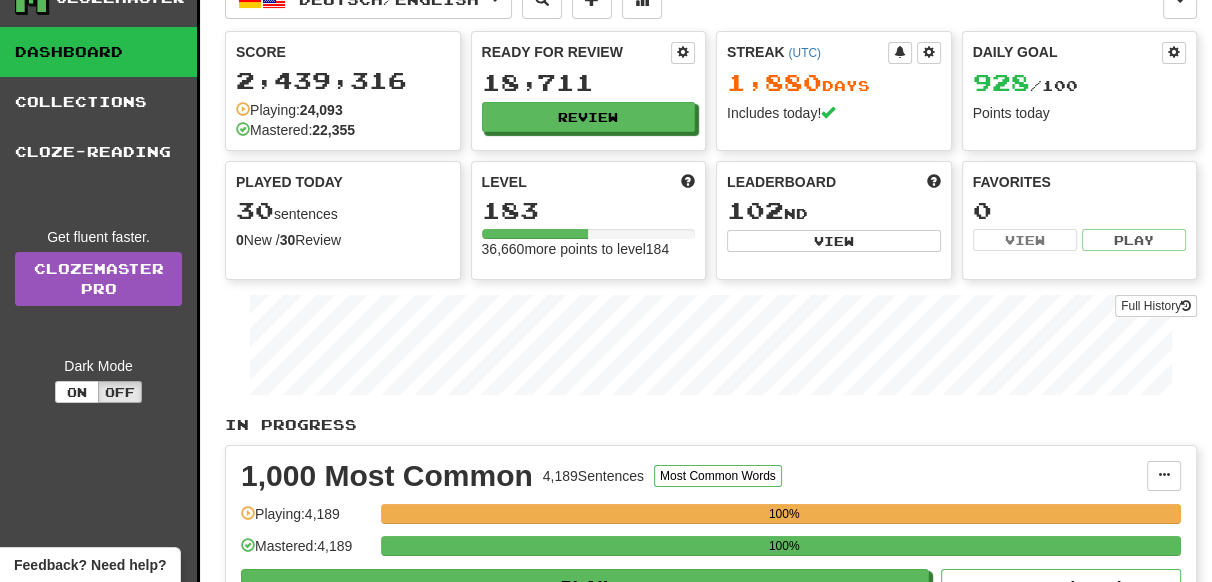 scroll, scrollTop: 0, scrollLeft: 0, axis: both 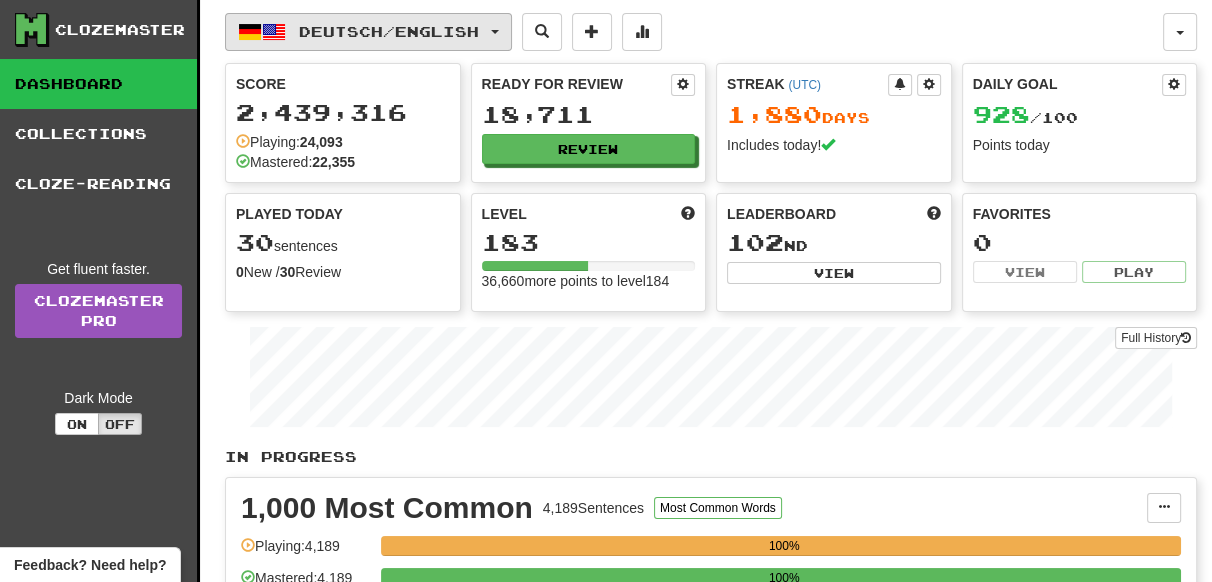 click on "Deutsch  /  English" at bounding box center [389, 31] 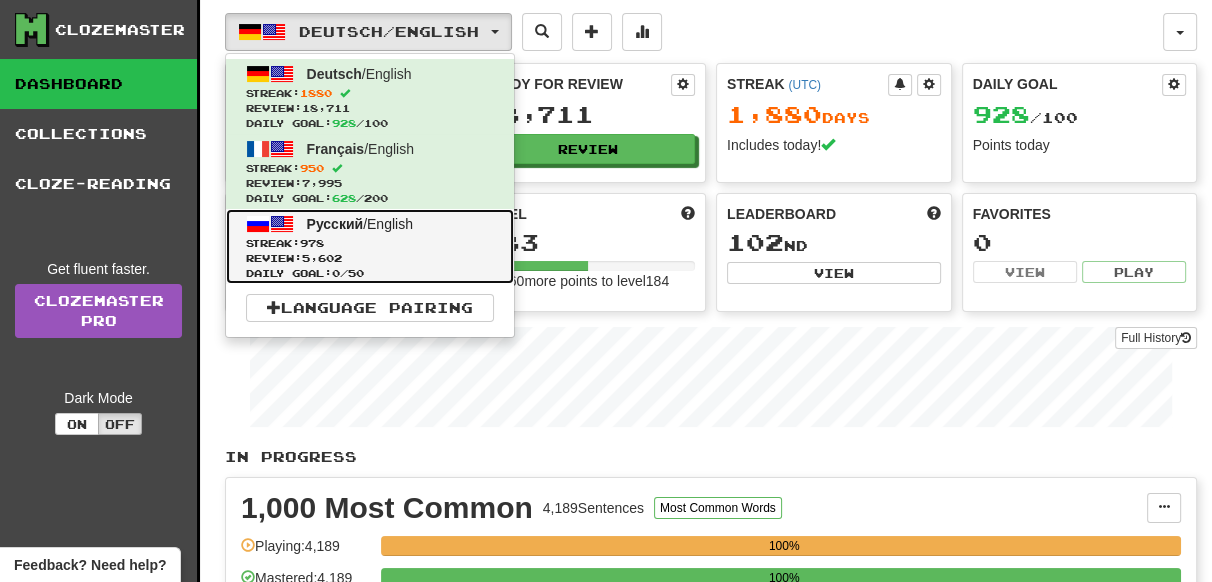 click on "Review:  5,602" at bounding box center (370, 258) 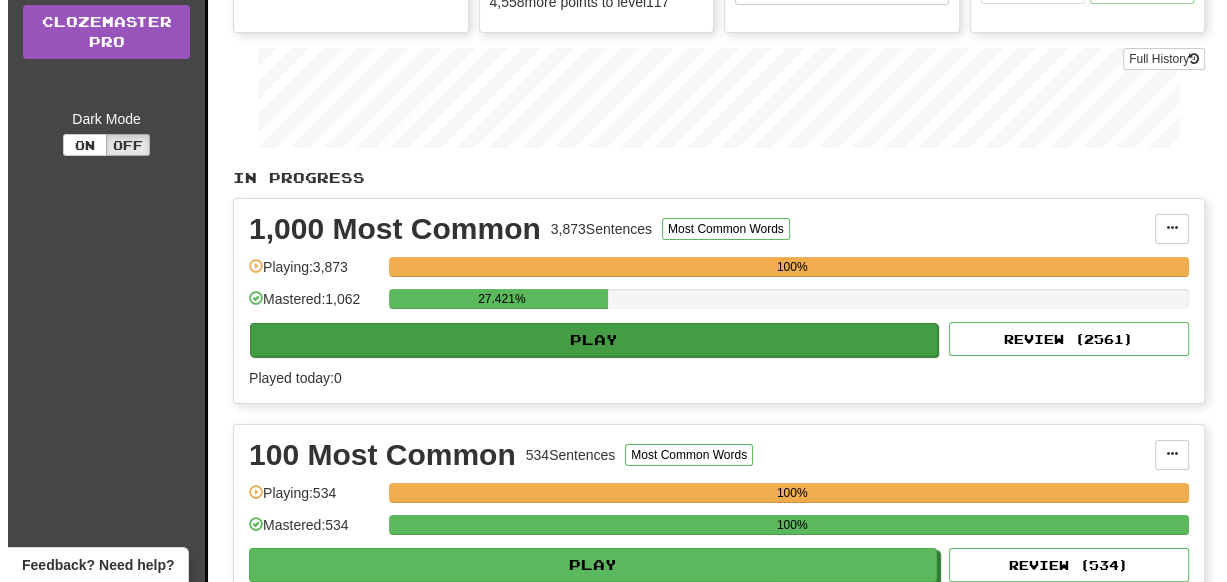 scroll, scrollTop: 363, scrollLeft: 0, axis: vertical 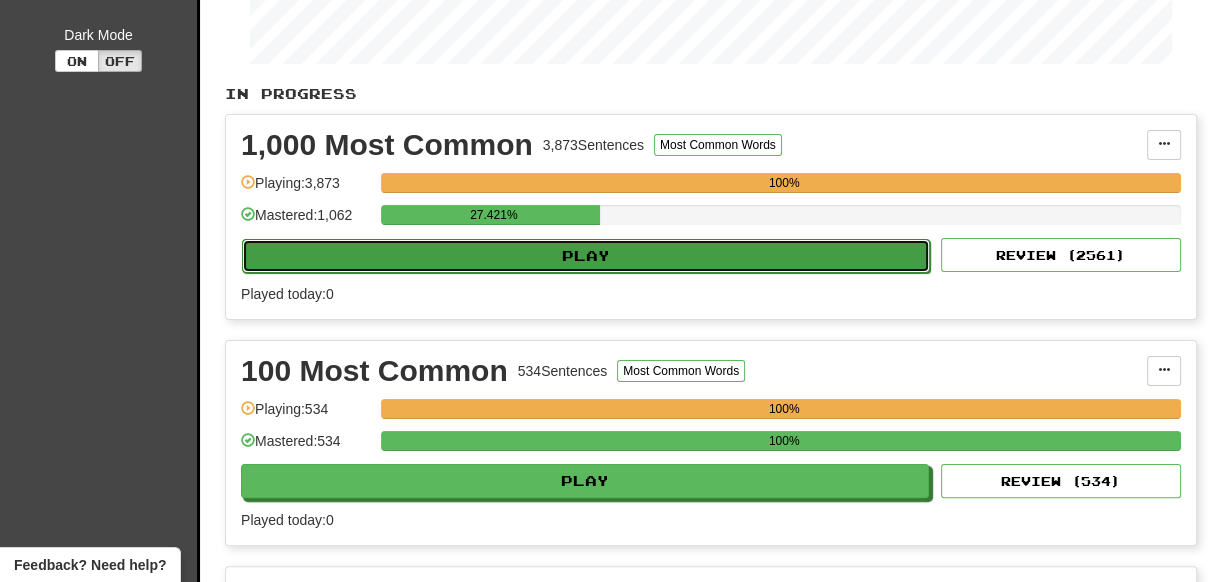 click on "Play" at bounding box center (586, 256) 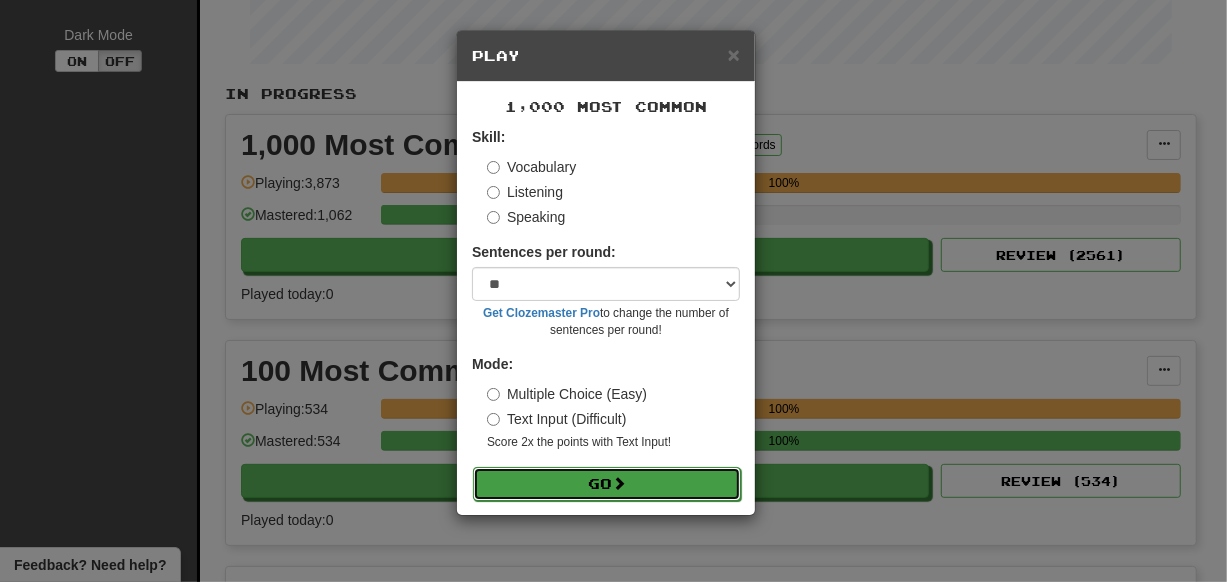 click on "Go" at bounding box center (607, 484) 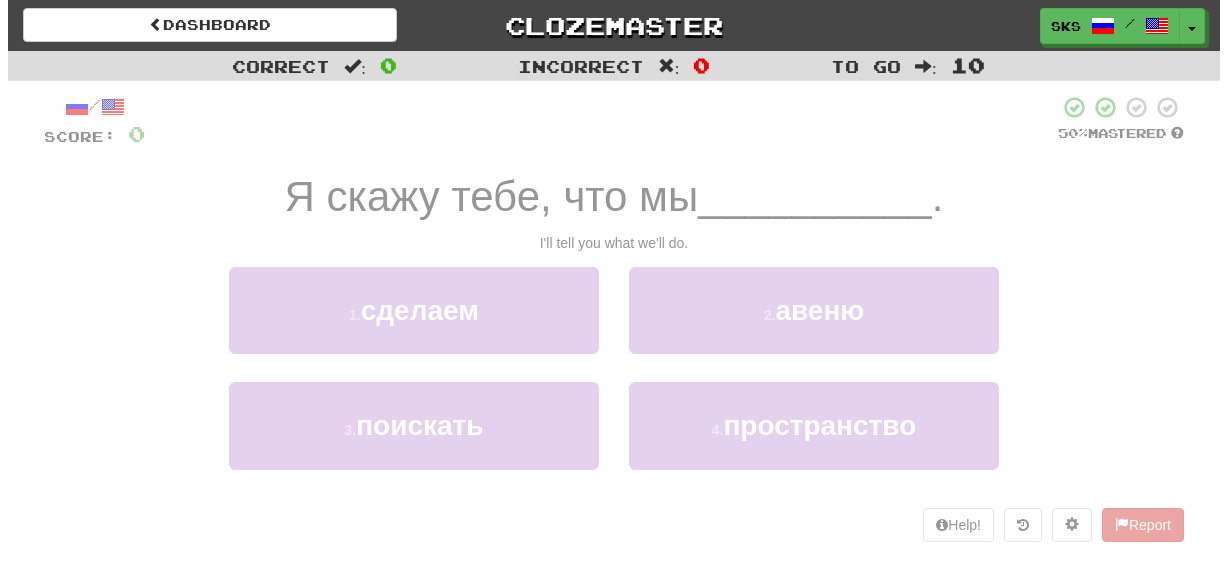 scroll, scrollTop: 0, scrollLeft: 0, axis: both 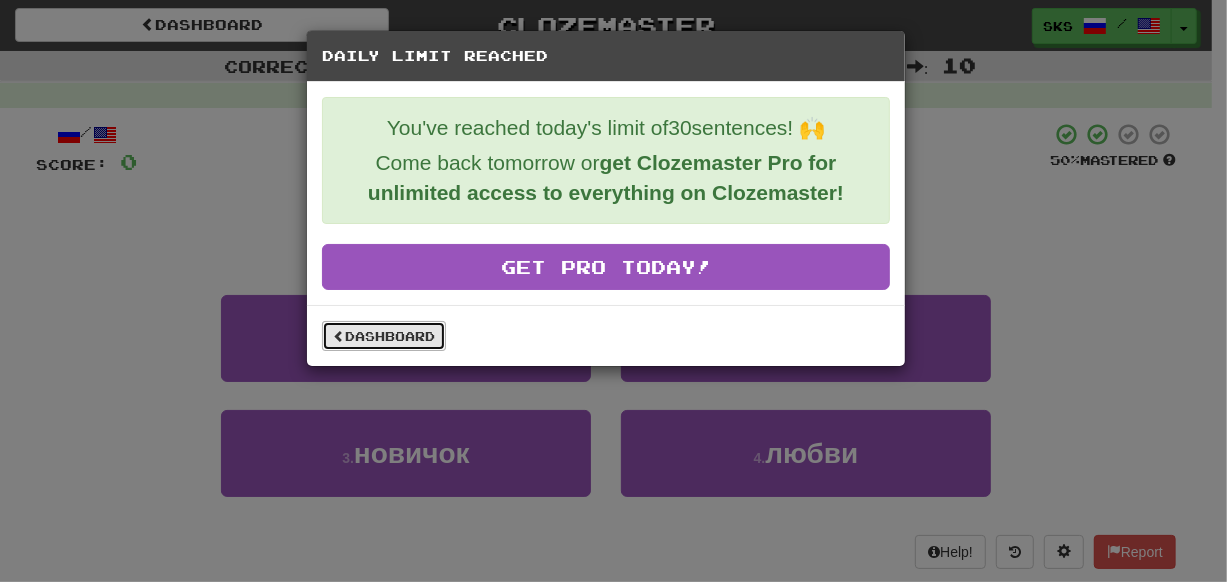 click on "Dashboard" at bounding box center (384, 336) 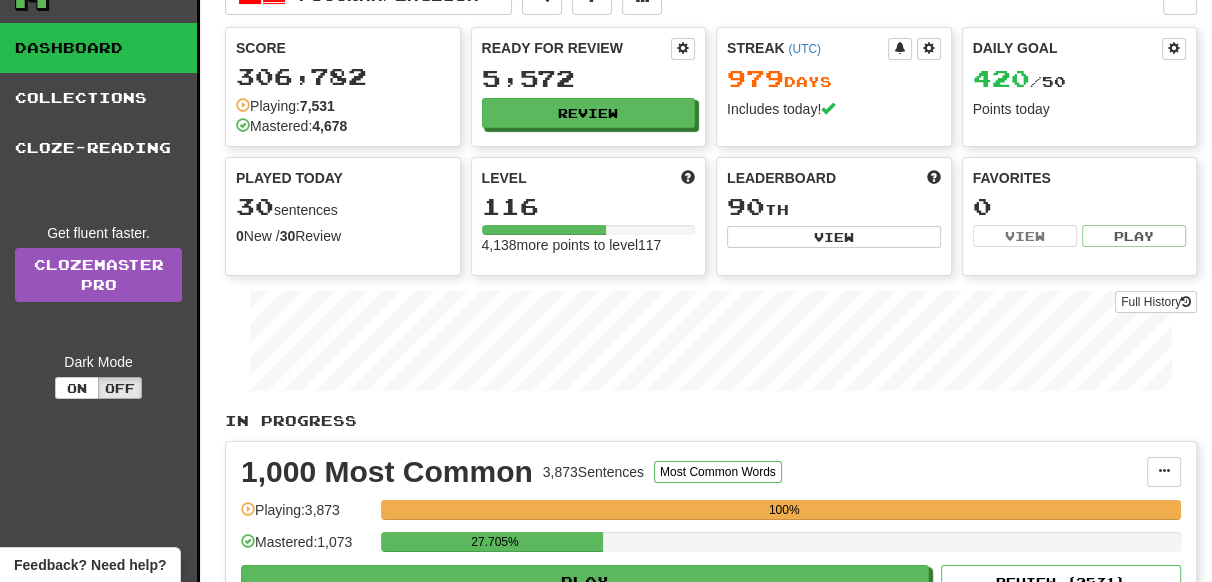 scroll, scrollTop: 0, scrollLeft: 0, axis: both 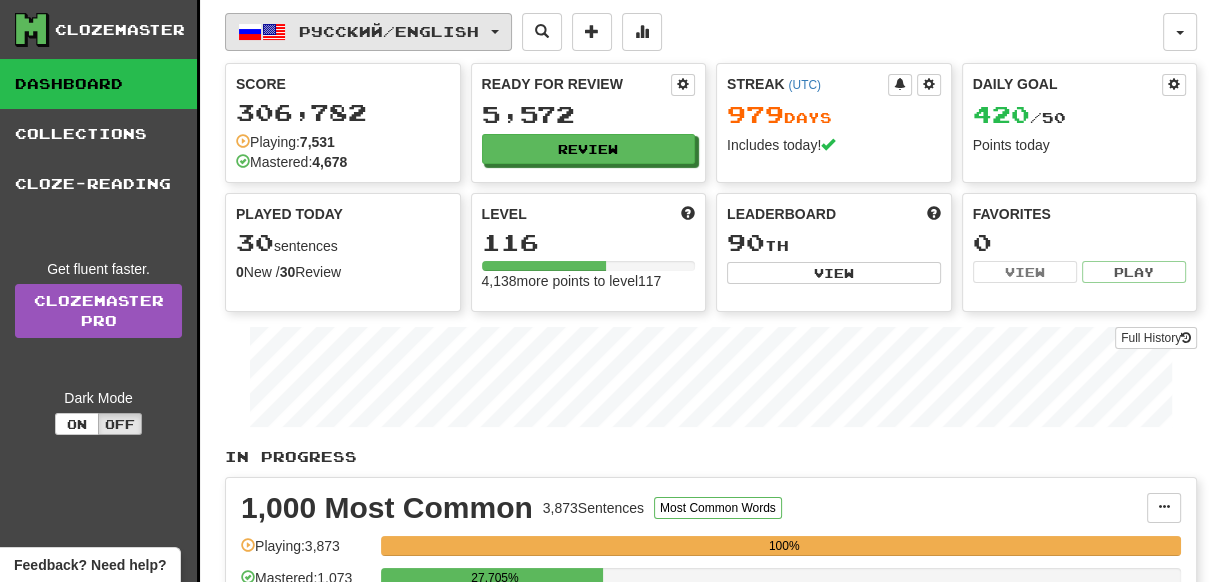click on "Русский  /  English" at bounding box center (389, 31) 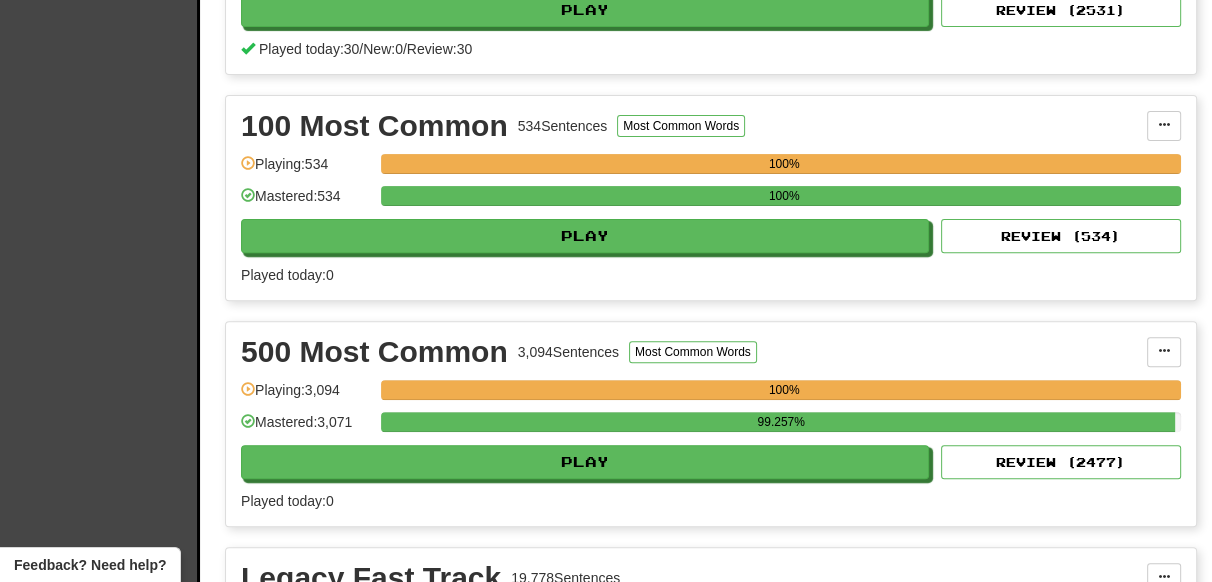 scroll, scrollTop: 636, scrollLeft: 0, axis: vertical 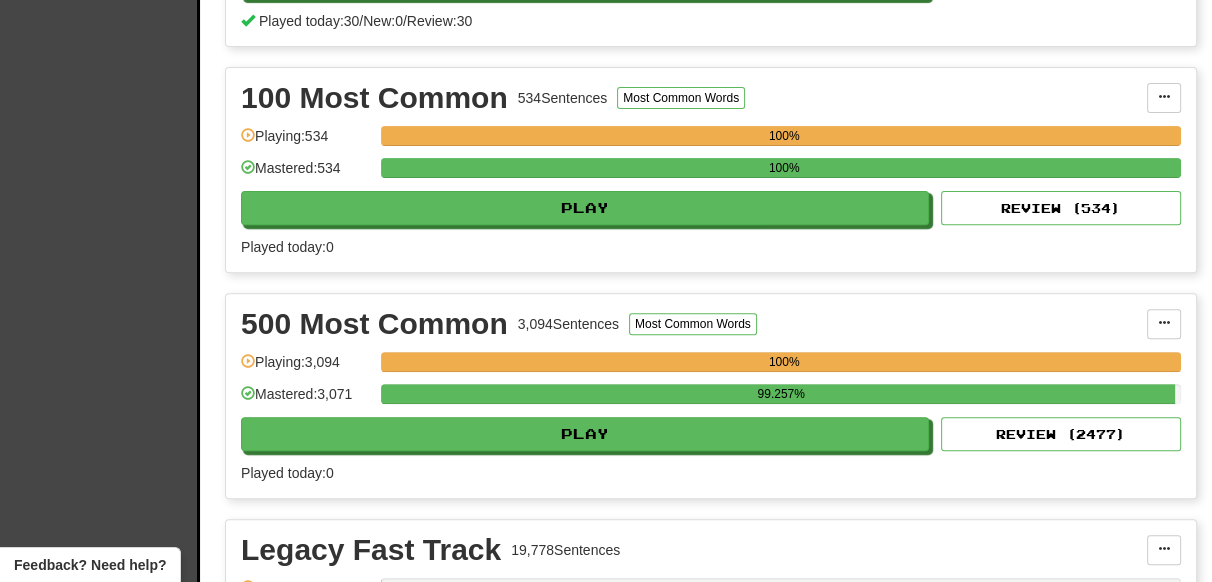 type 